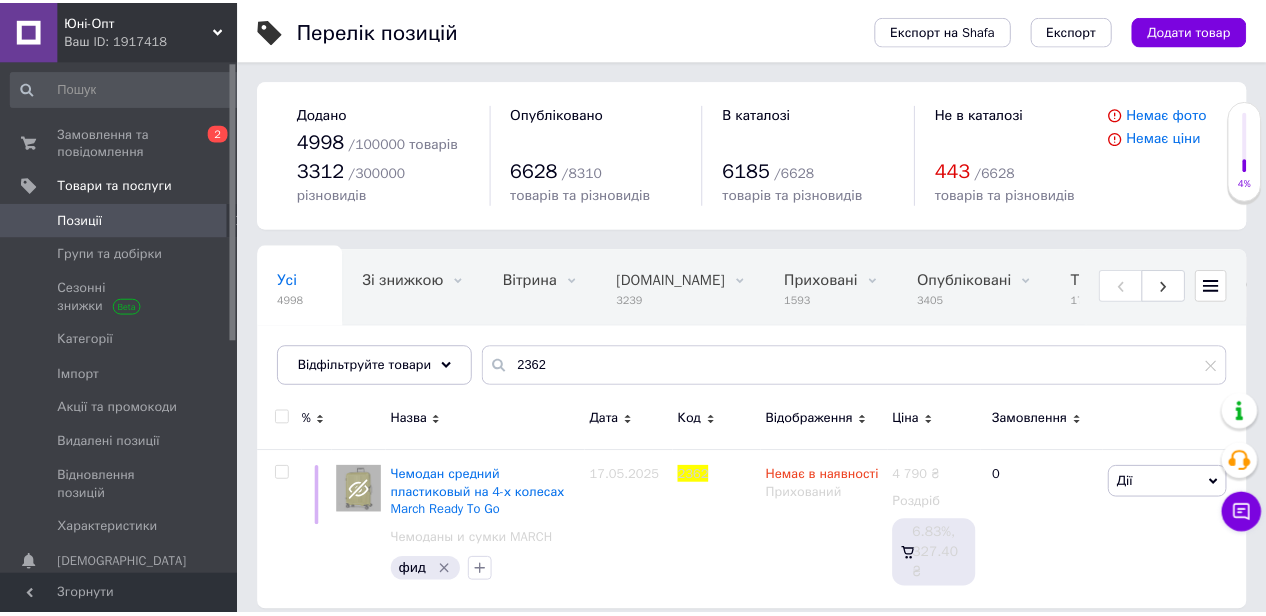 scroll, scrollTop: 0, scrollLeft: 0, axis: both 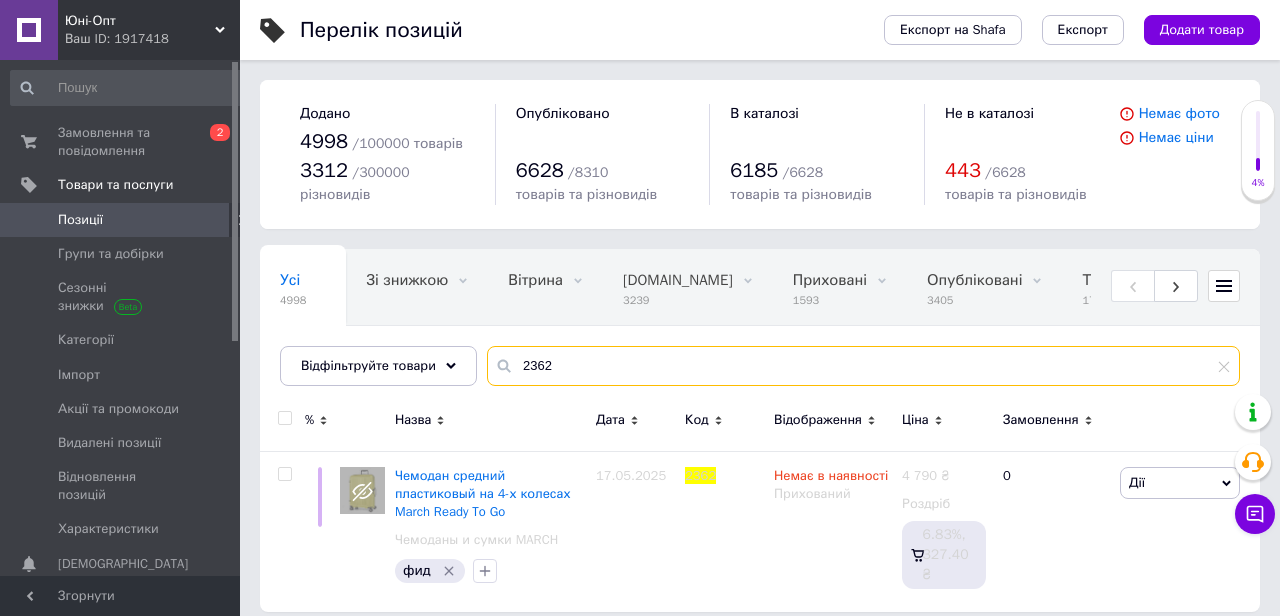click on "2362" at bounding box center (863, 366) 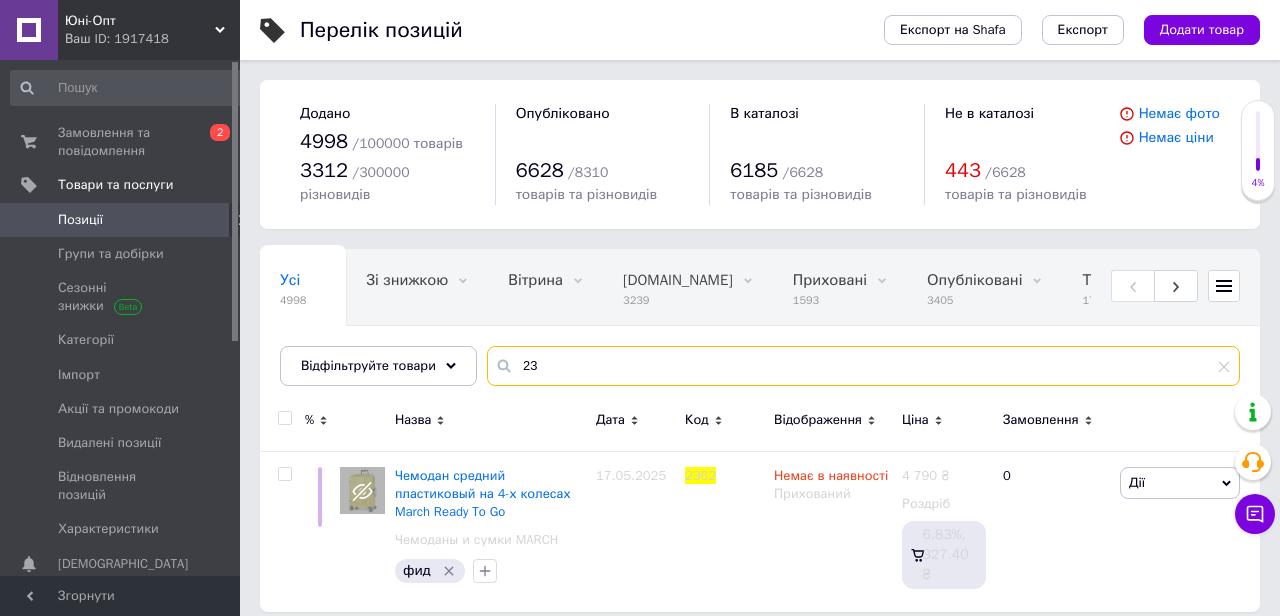 type on "2" 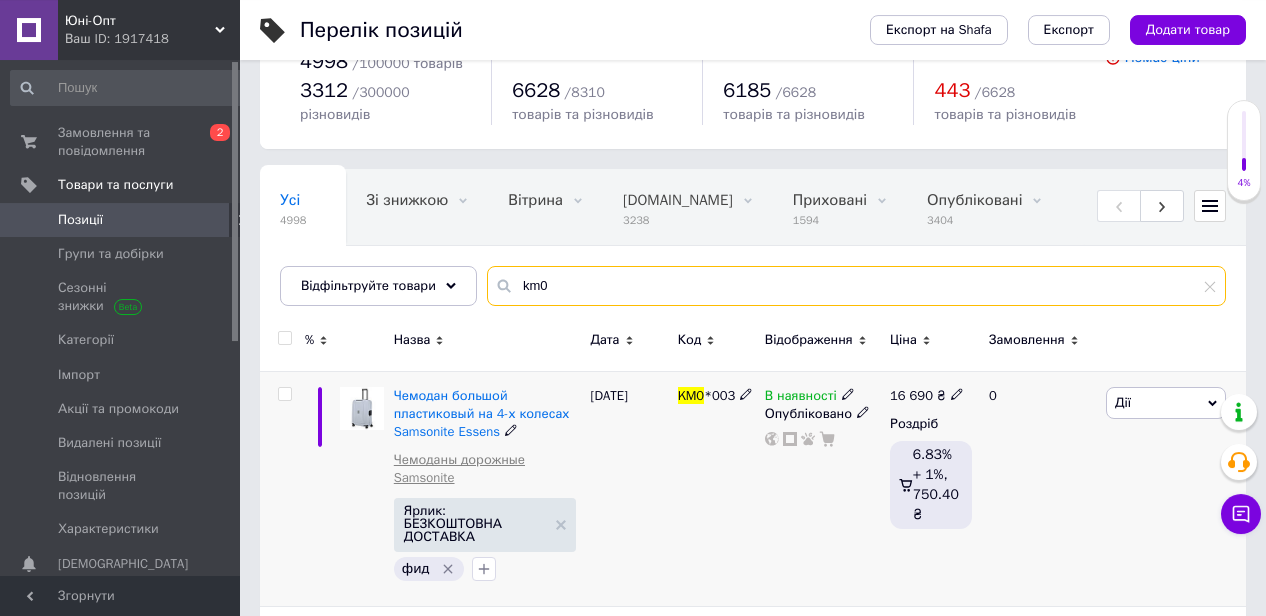 scroll, scrollTop: 104, scrollLeft: 0, axis: vertical 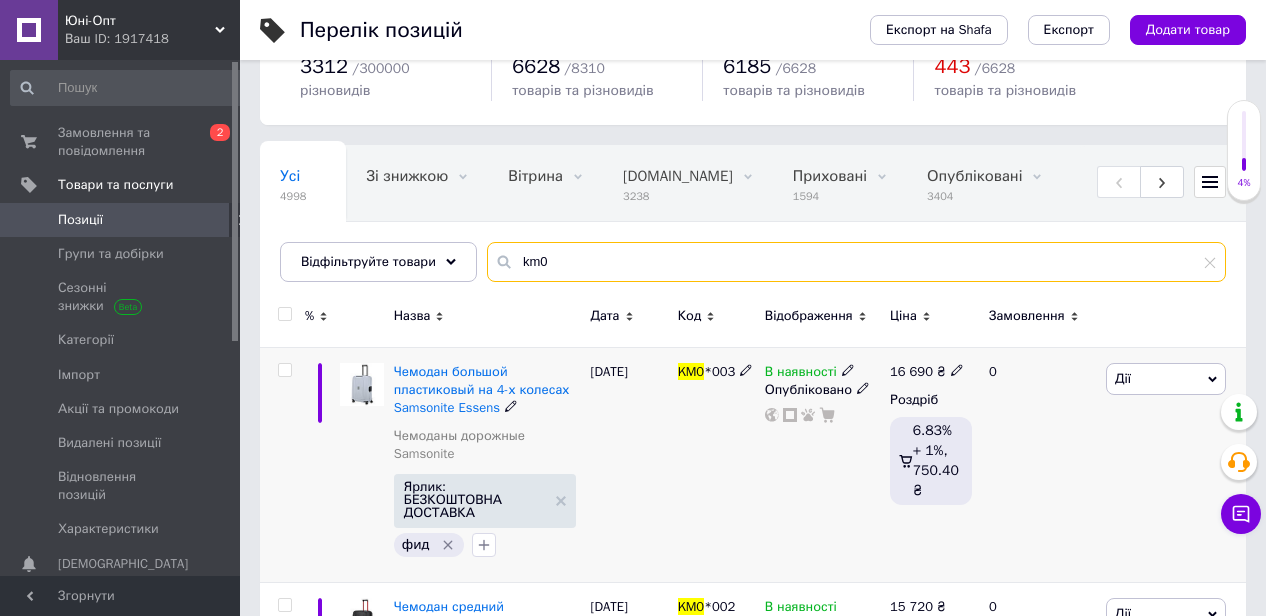 type on "km0" 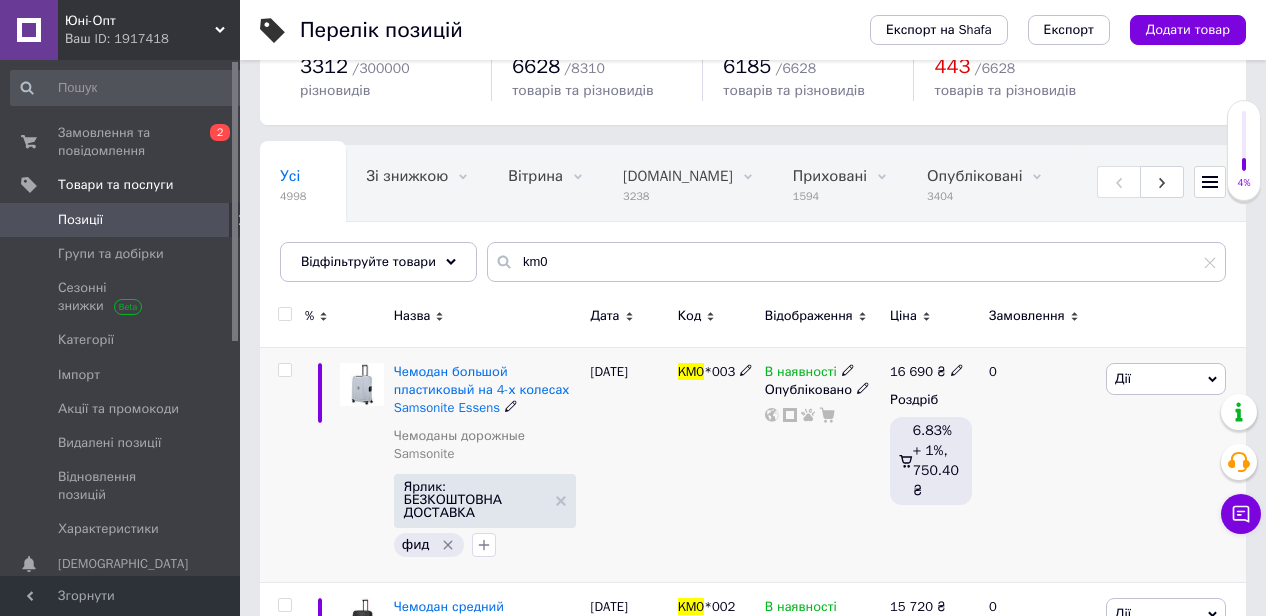 click at bounding box center [362, 385] 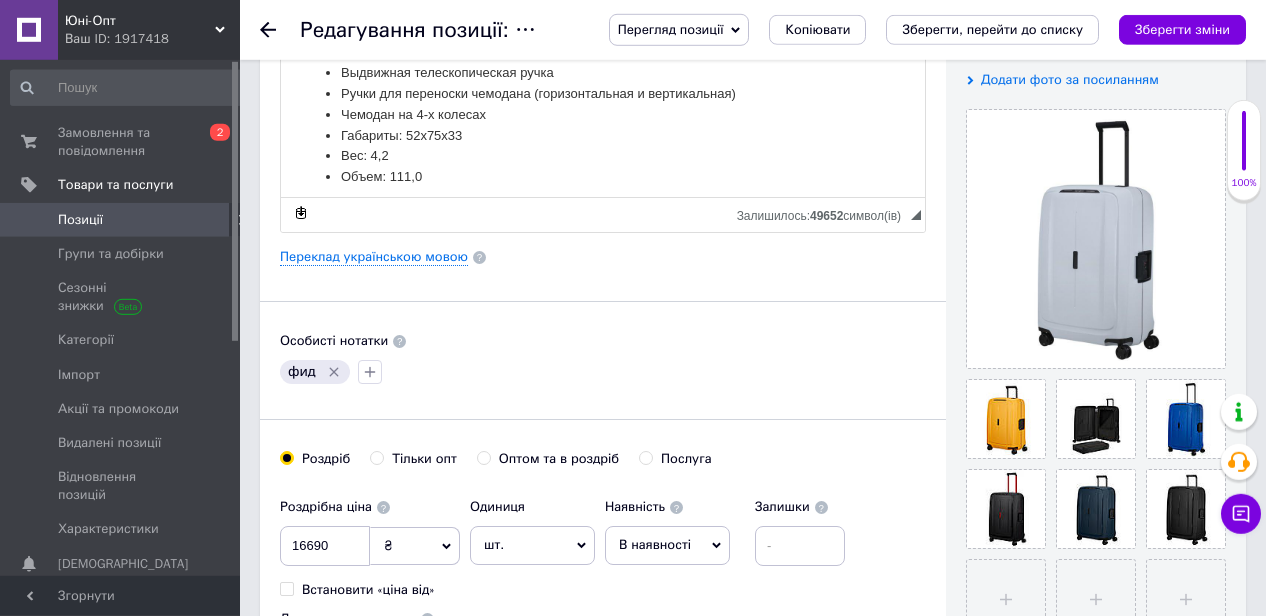 scroll, scrollTop: 416, scrollLeft: 0, axis: vertical 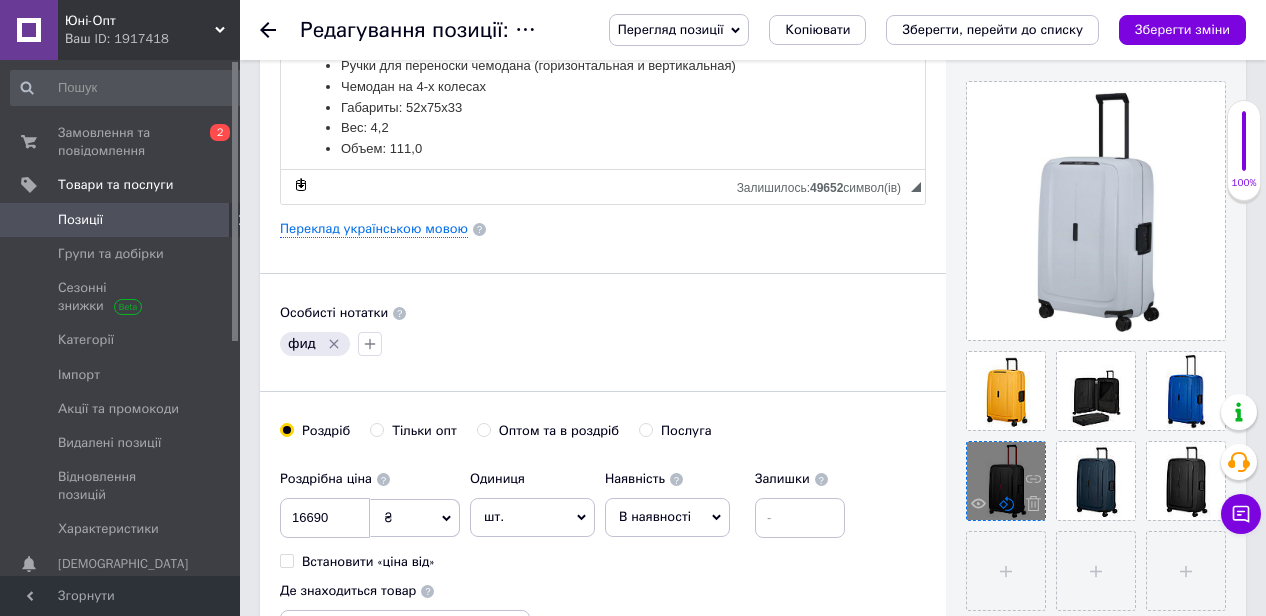 click 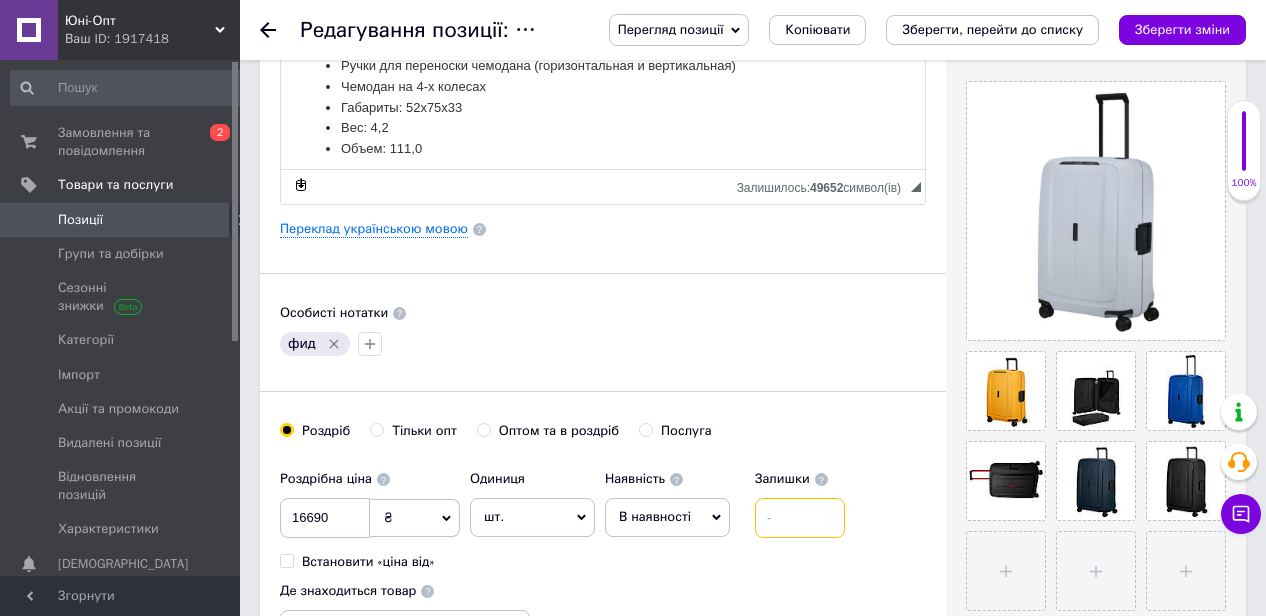 click at bounding box center (800, 518) 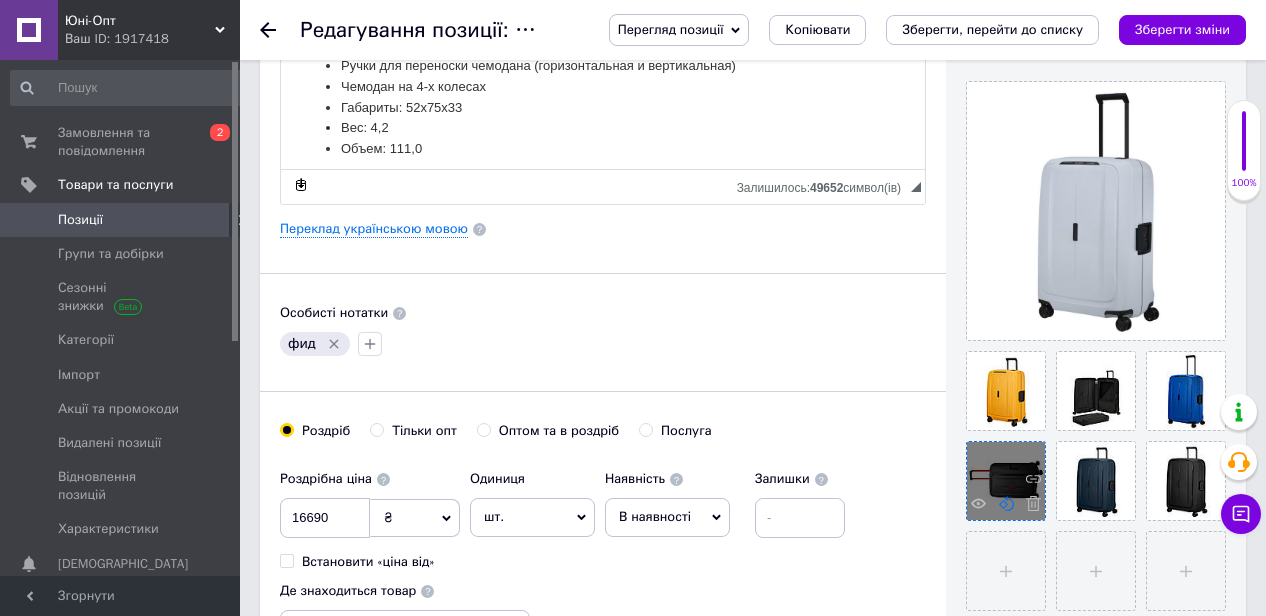 click 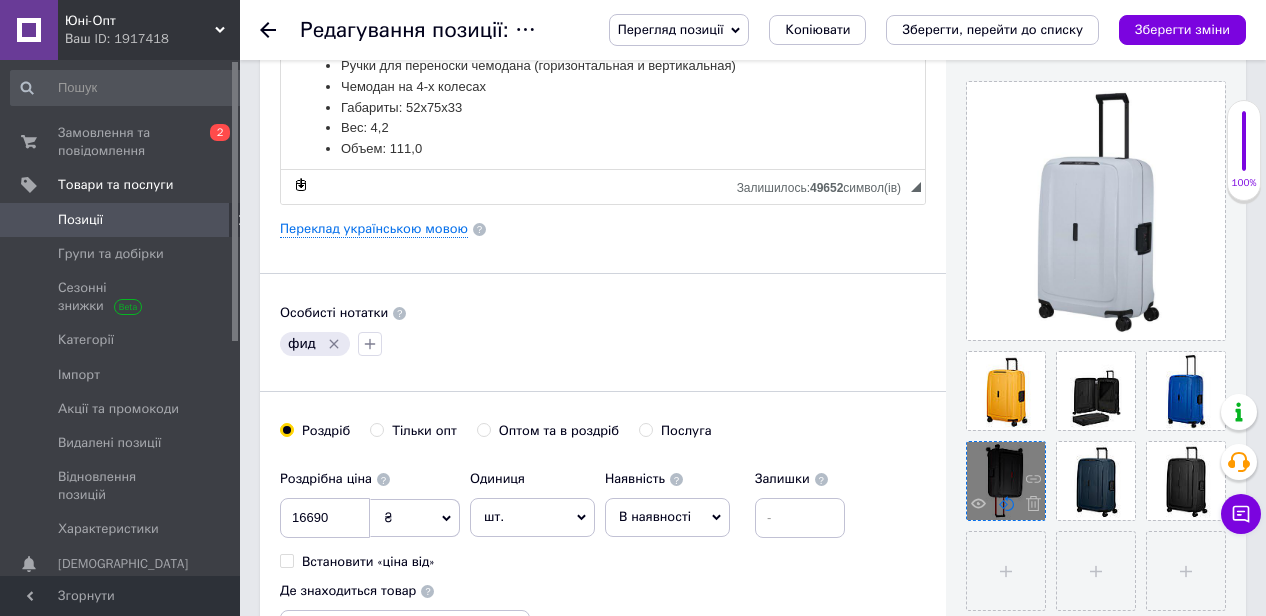 click 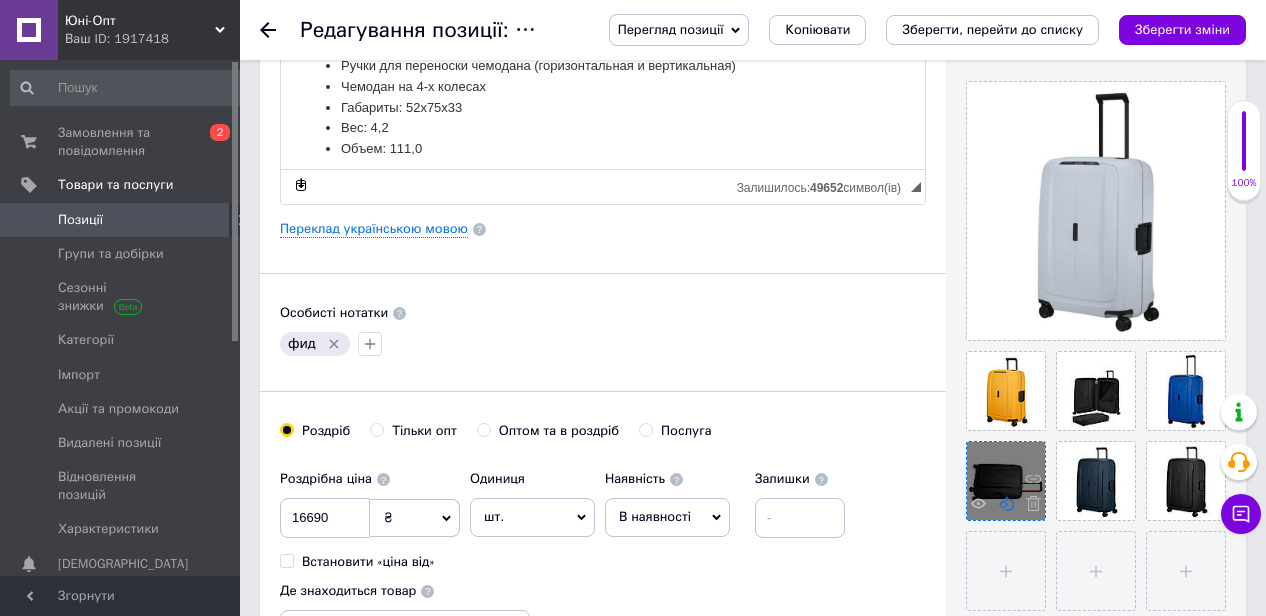 click 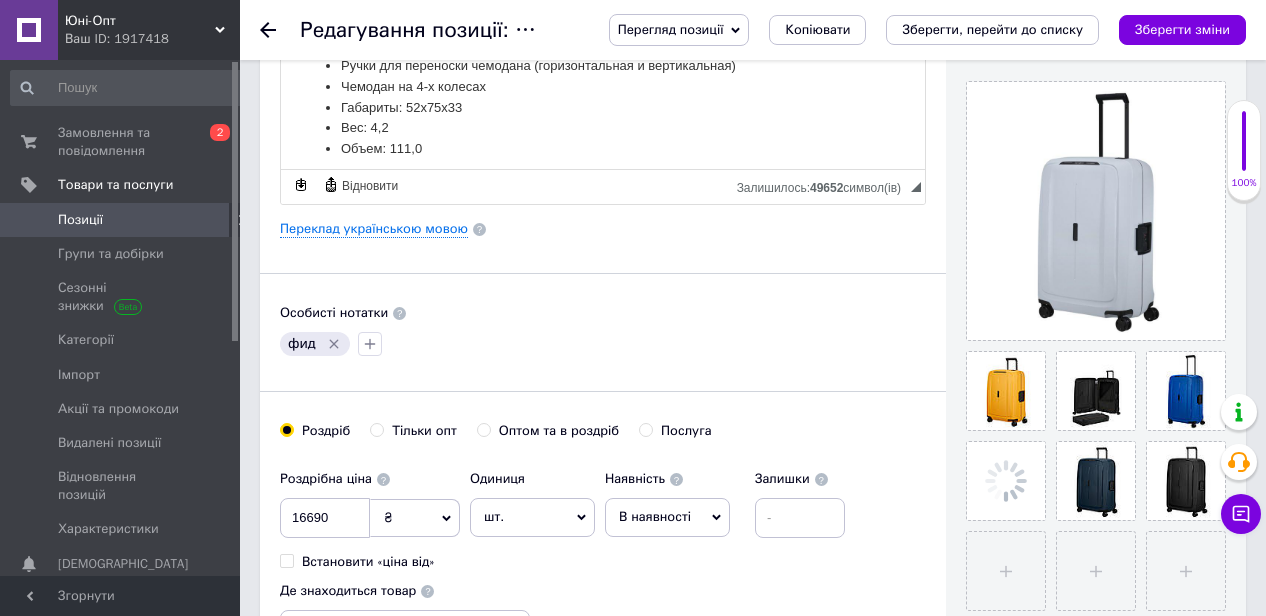 click on "Роздрібна ціна 16690 ₴ $ EUR CHF GBP ¥ PLN ₸ MDL HUF KGS CNY TRY KRW lei Встановити «ціна від» Одиниця шт. Популярне комплект упаковка кв.м пара м кг пог.м послуга т а автоцистерна ампула б балон банка блістер бобіна бочка бут бухта в ват виїзд відро г г га година гр/кв.м гігакалорія д дав два місяці день доба доза є єврокуб з зміна к кВт каністра карат кв.дм кв.м кв.см кв.фут квартал кг кг/кв.м км колесо комплект коробка куб.дм куб.м л л лист м м мВт мл мм моток місяць мішок н набір номер о об'єкт од. п палетомісце пара партія пач пог.м послуга посівна одиниця птахомісце півроку р рейс 1" at bounding box center [603, 555] 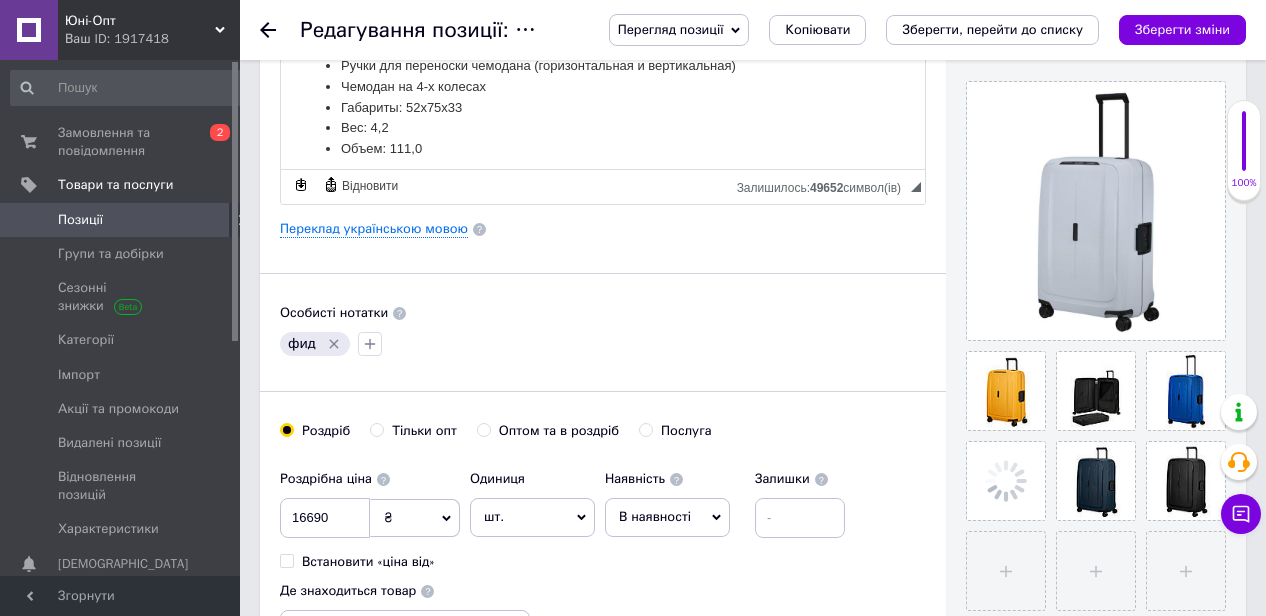 click on "Роздрібна ціна 16690 ₴ $ EUR CHF GBP ¥ PLN ₸ MDL HUF KGS CNY TRY KRW lei Встановити «ціна від» Одиниця шт. Популярне комплект упаковка кв.м пара м кг пог.м послуга т а автоцистерна ампула б балон банка блістер бобіна бочка бут бухта в ват виїзд відро г г га година гр/кв.м гігакалорія д дав два місяці день доба доза є єврокуб з зміна к кВт каністра карат кв.дм кв.м кв.см кв.фут квартал кг кг/кв.м км колесо комплект коробка куб.дм куб.м л л лист м м мВт мл мм моток місяць мішок н набір номер о об'єкт од. п палетомісце пара партія пач пог.м послуга посівна одиниця птахомісце півроку р рейс 1" at bounding box center (603, 555) 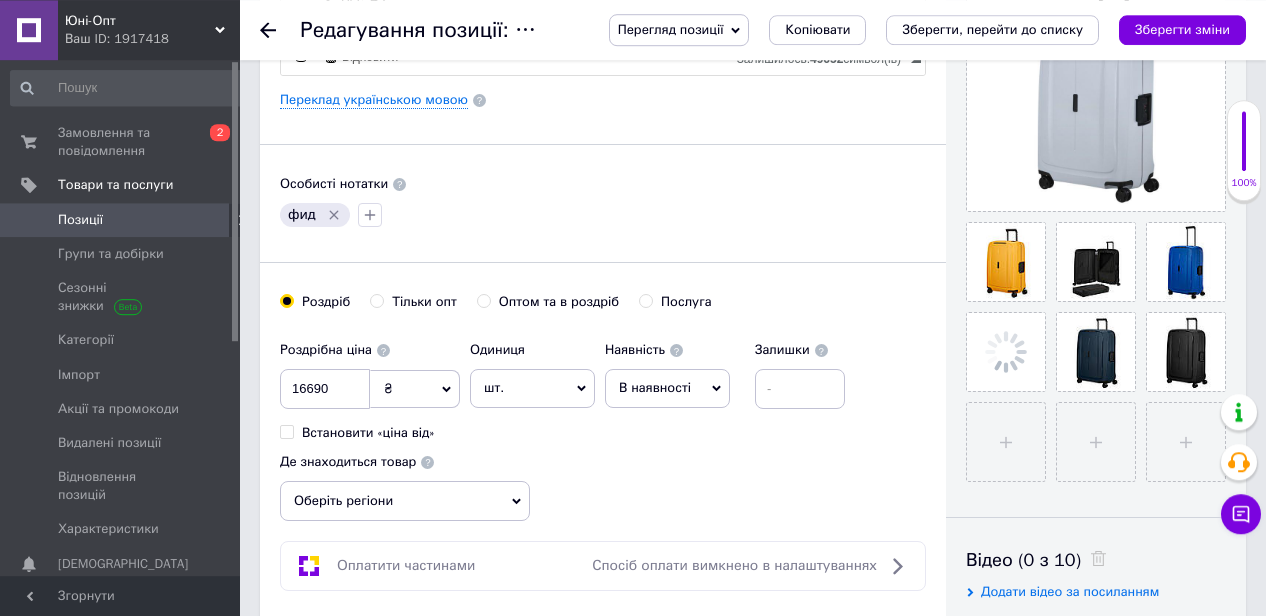 scroll, scrollTop: 520, scrollLeft: 0, axis: vertical 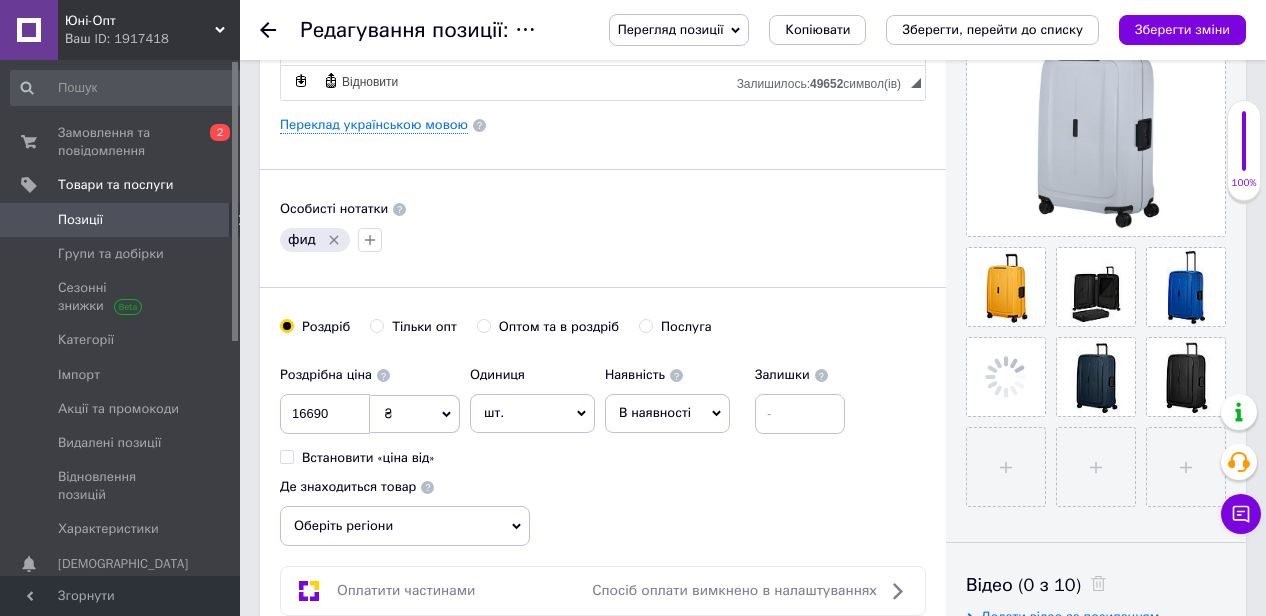 click on "Роздрібна ціна 16690 ₴ $ EUR CHF GBP ¥ PLN ₸ MDL HUF KGS CNY TRY KRW lei Встановити «ціна від» Одиниця шт. Популярне комплект упаковка кв.м пара м кг пог.м послуга т а автоцистерна ампула б балон банка блістер бобіна бочка бут бухта в ват виїзд відро г г га година гр/кв.м гігакалорія д дав два місяці день доба доза є єврокуб з зміна к кВт каністра карат кв.дм кв.м кв.см кв.фут квартал кг кг/кв.м км колесо комплект коробка куб.дм куб.м л л лист м м мВт мл мм моток місяць мішок н набір номер о об'єкт од. п палетомісце пара партія пач пог.м послуга посівна одиниця птахомісце півроку р рейс 1" at bounding box center [603, 451] 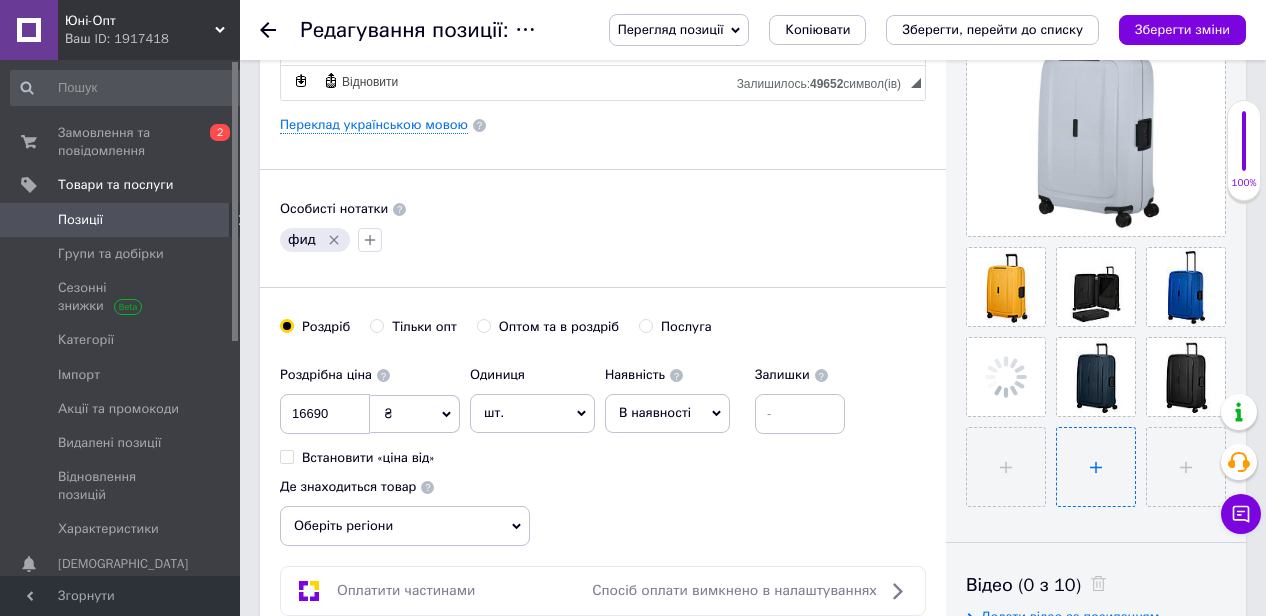 click at bounding box center (1096, 467) 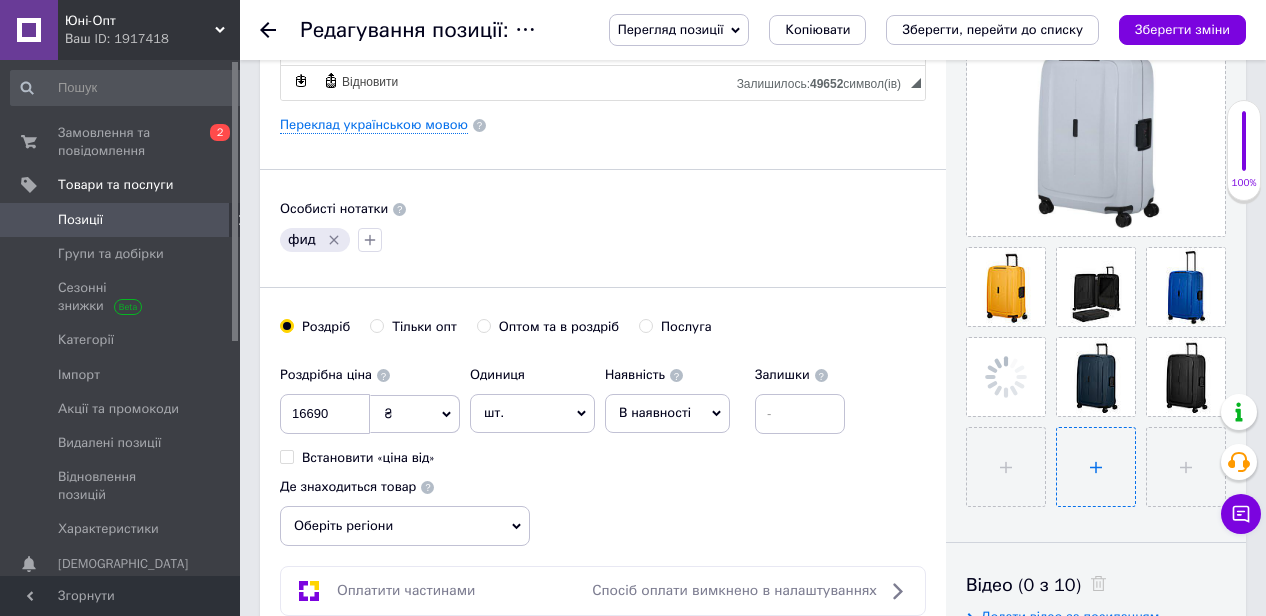 type on "C:\fakepath\km0_36002_3.jpeg" 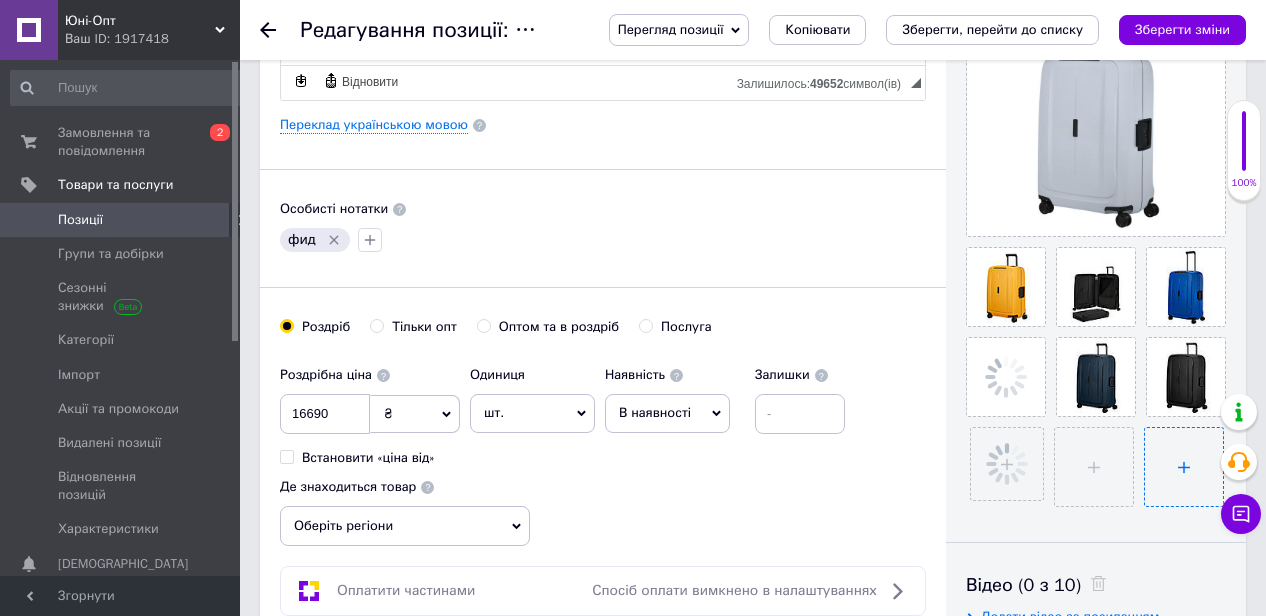 type 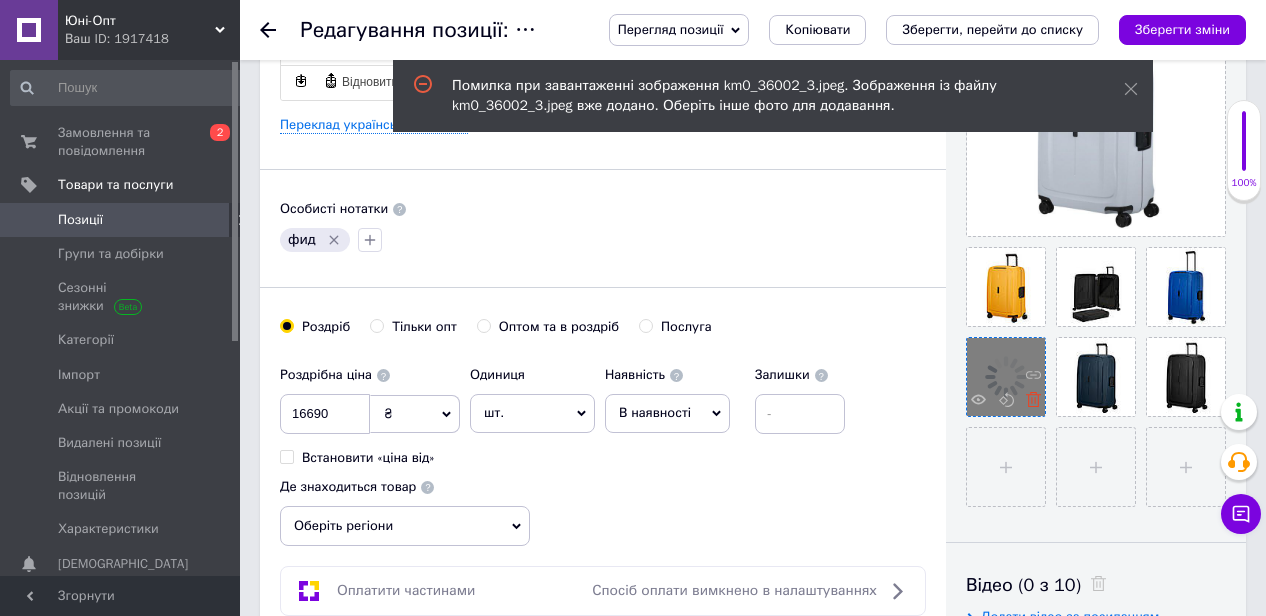 click 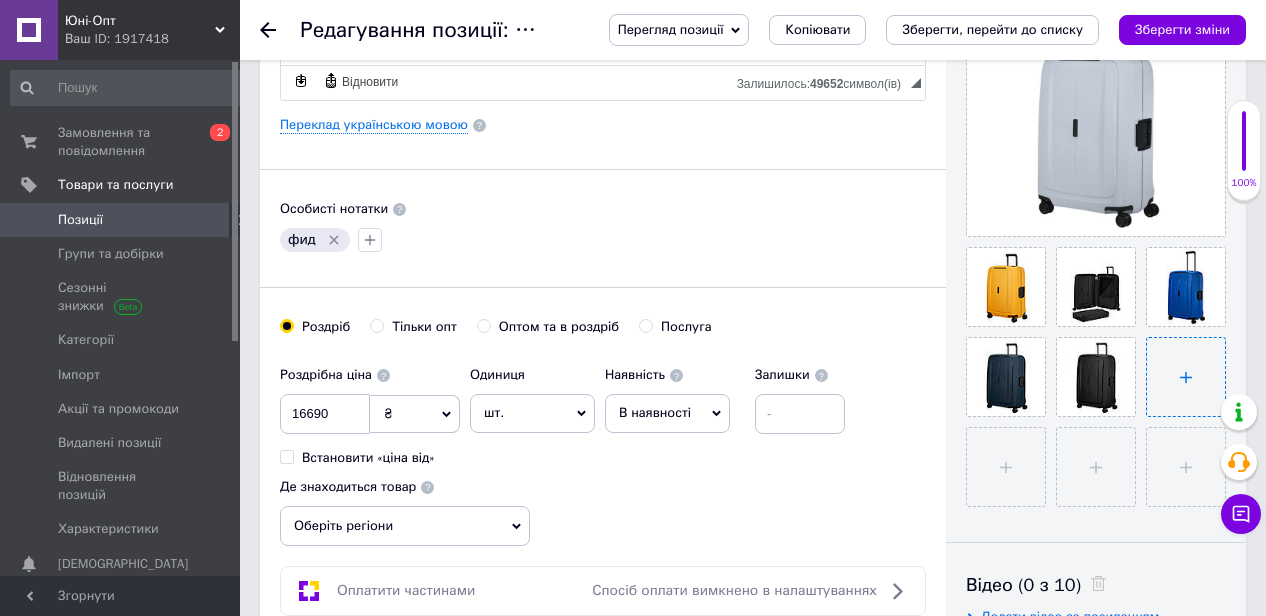 click at bounding box center [1186, 377] 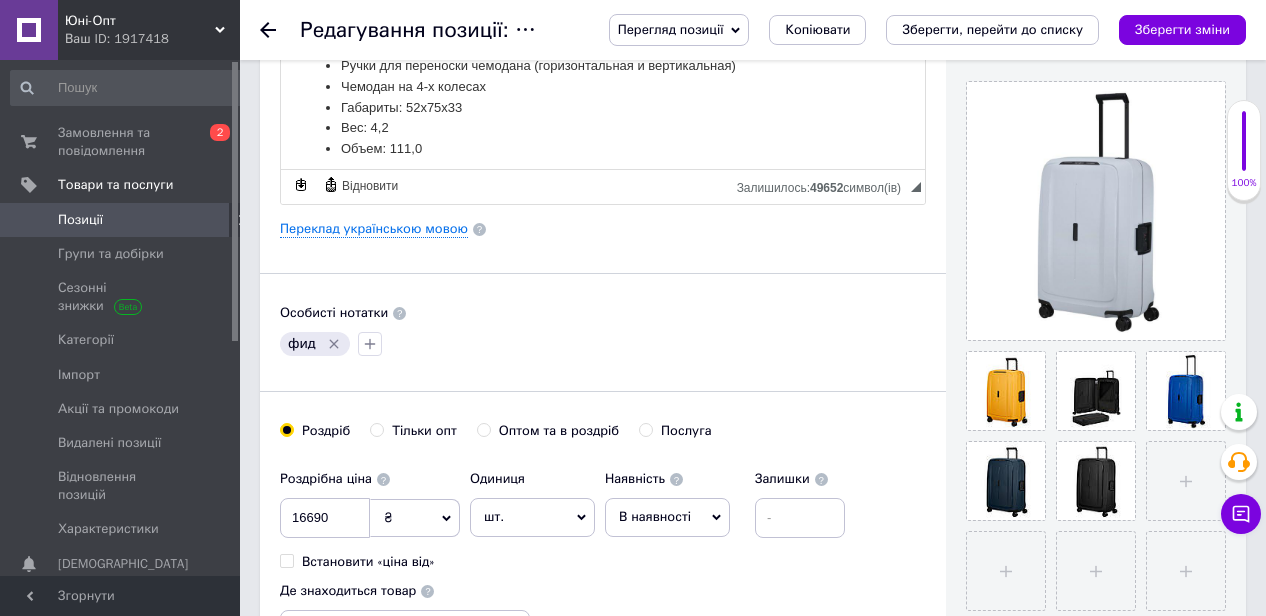 scroll, scrollTop: 520, scrollLeft: 0, axis: vertical 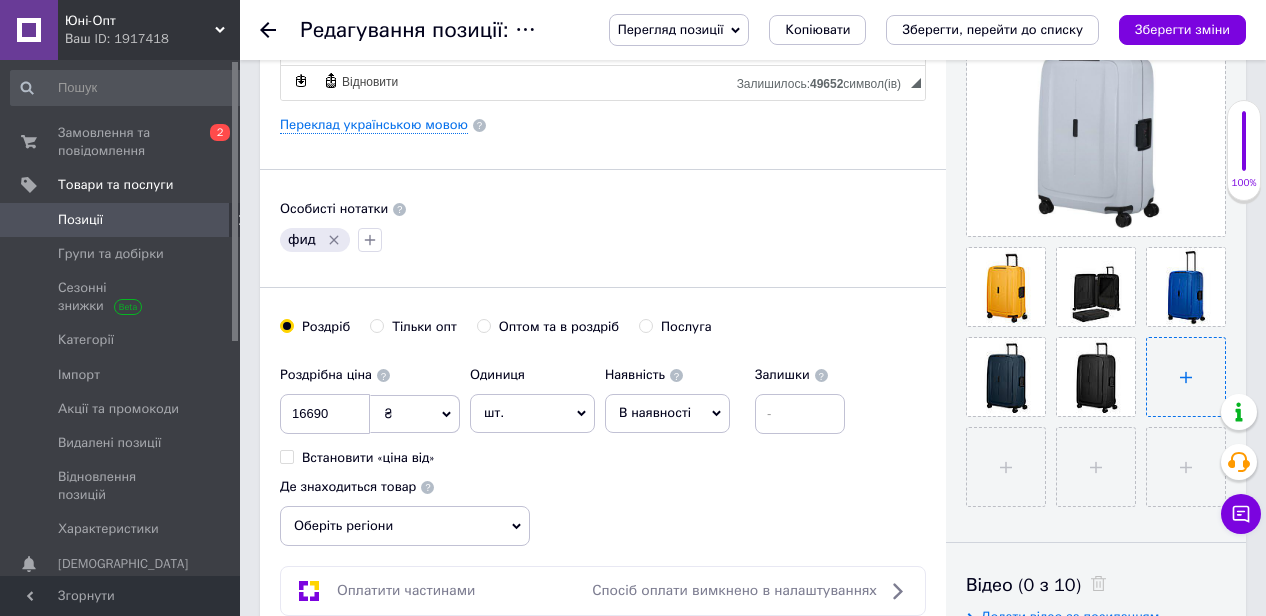 click at bounding box center [1186, 377] 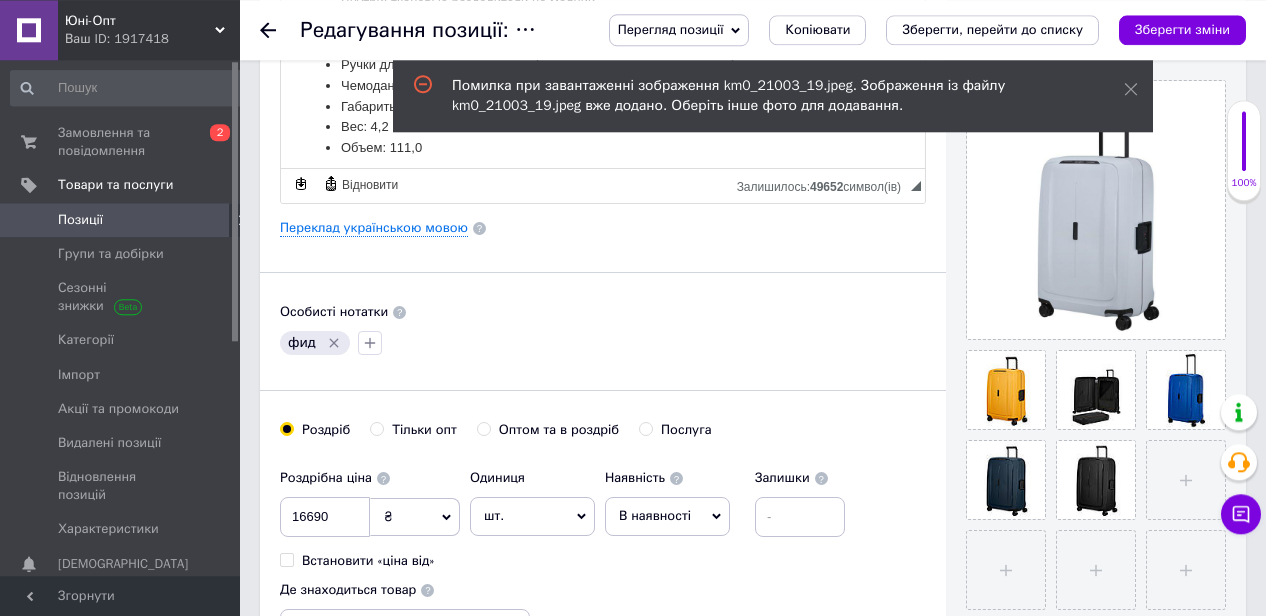 scroll, scrollTop: 416, scrollLeft: 0, axis: vertical 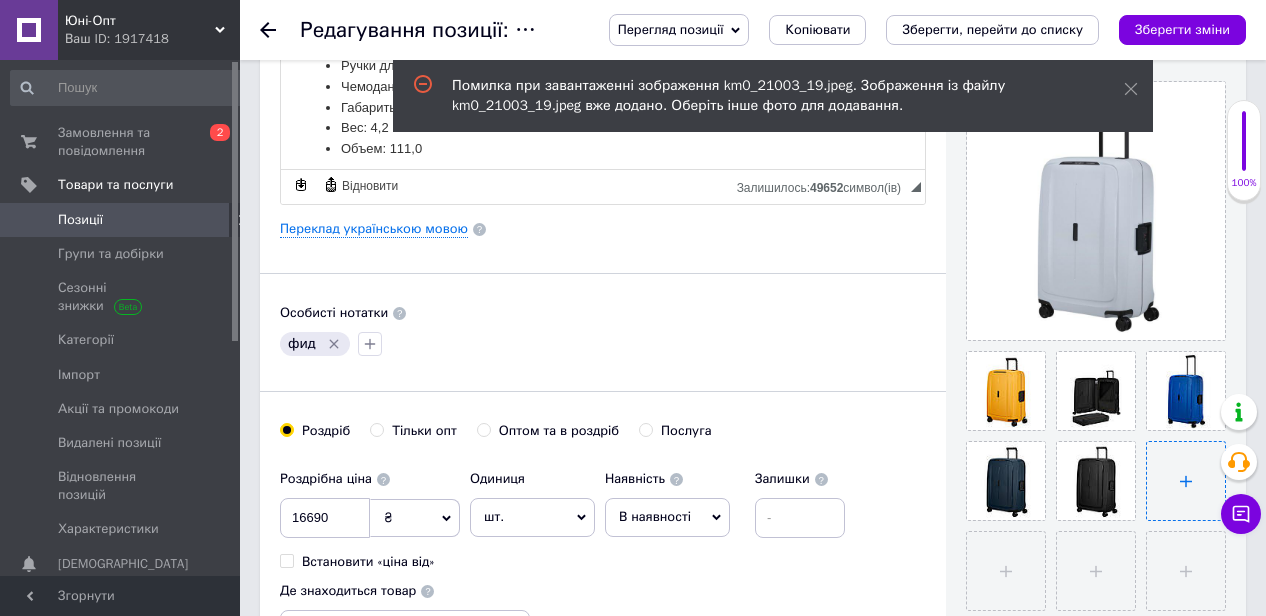 click at bounding box center (1186, 481) 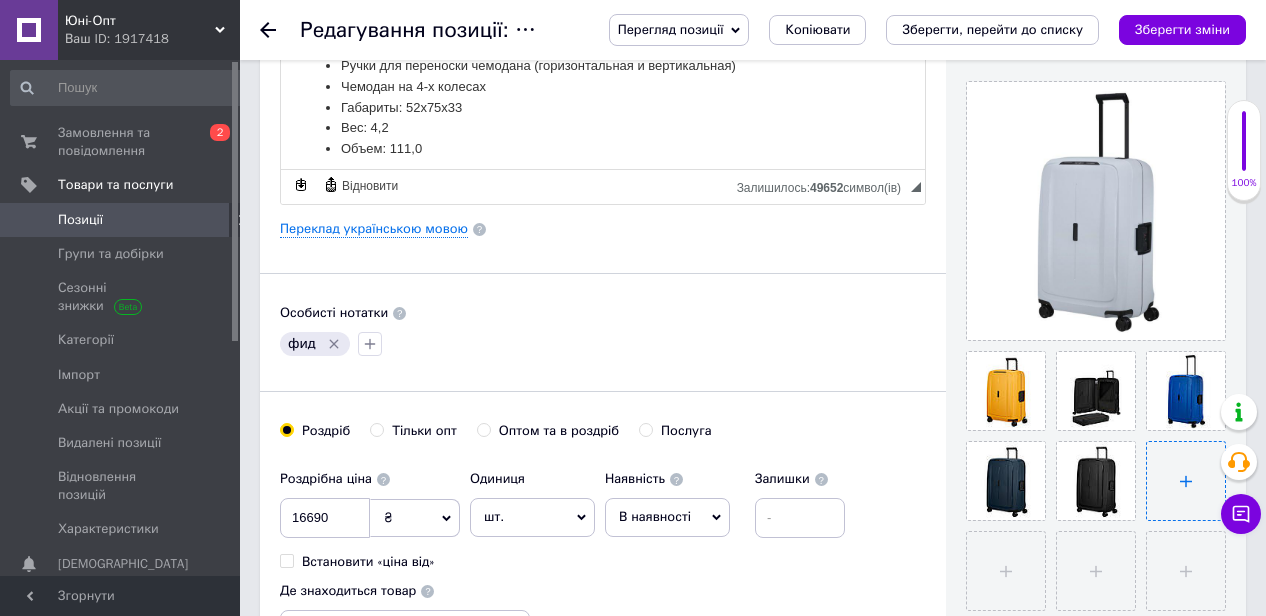 type on "C:\fakepath\photo_2025-01-28_17-28-51.jpg" 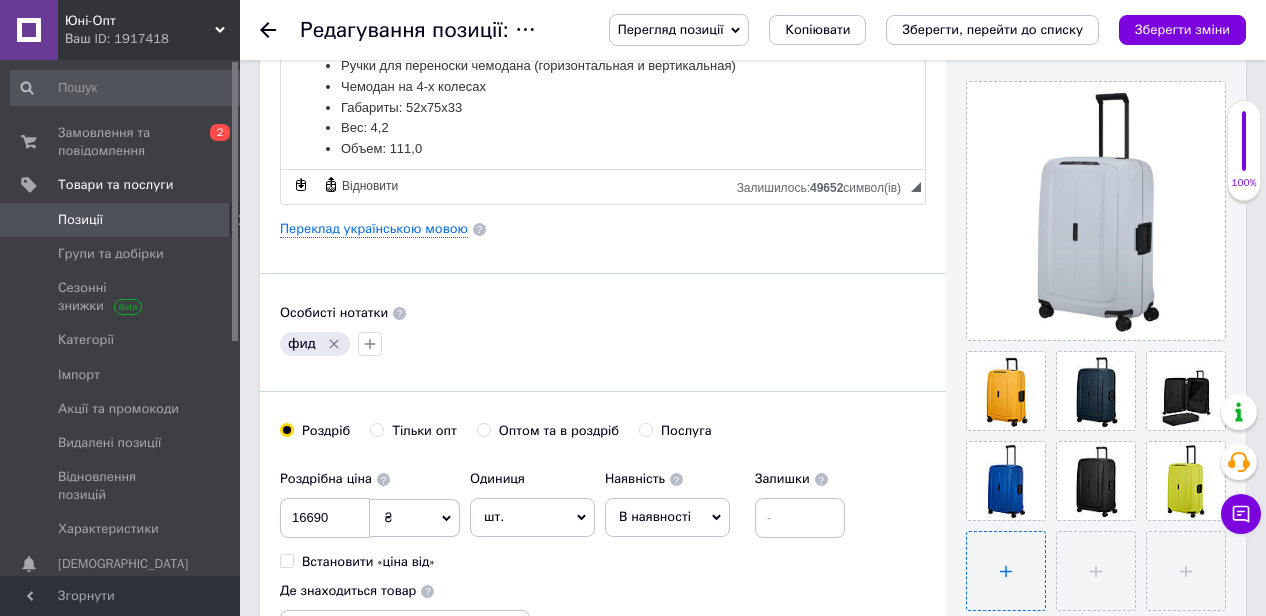 click at bounding box center [1006, 571] 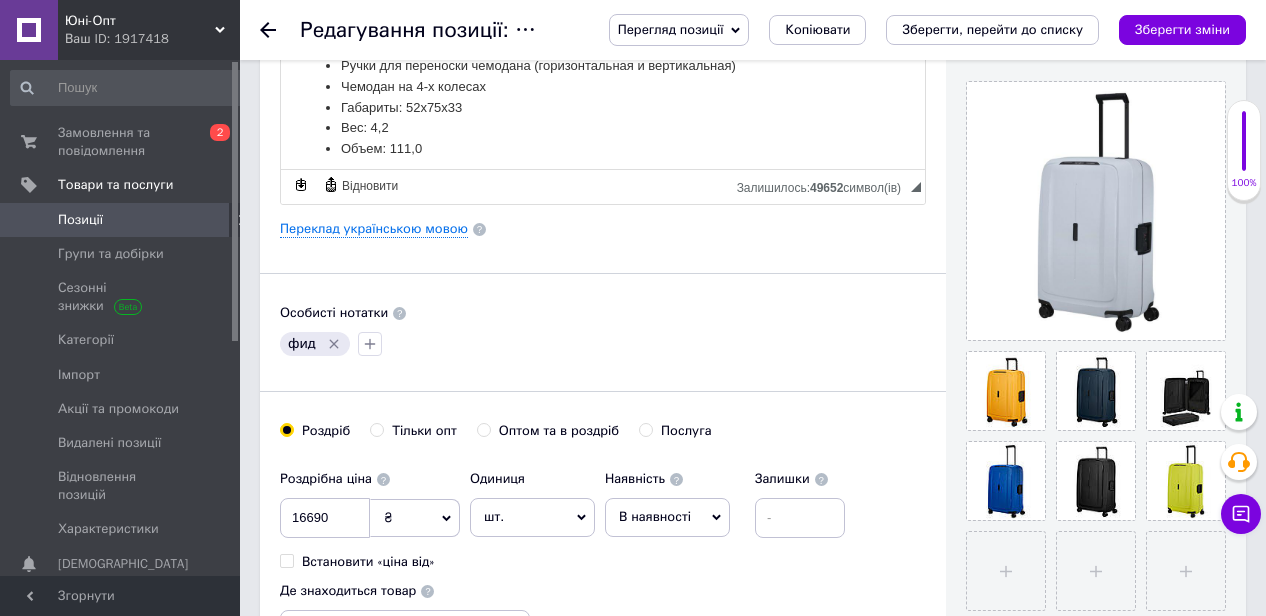 type on "C:\fakepath\18003.jpg" 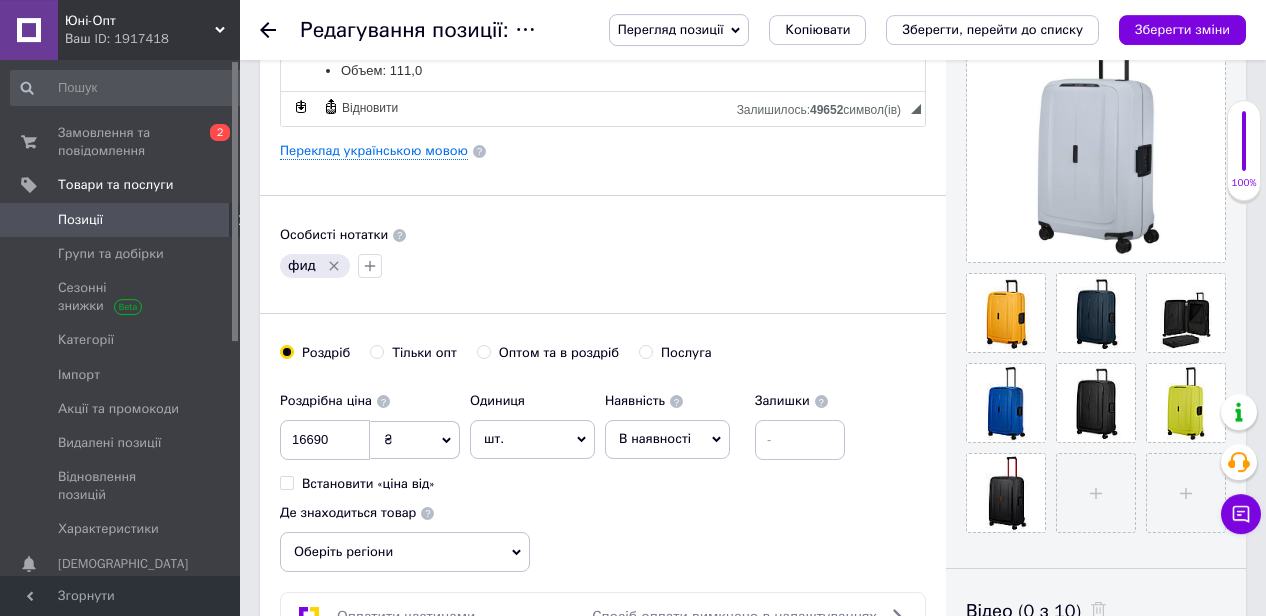 scroll, scrollTop: 520, scrollLeft: 0, axis: vertical 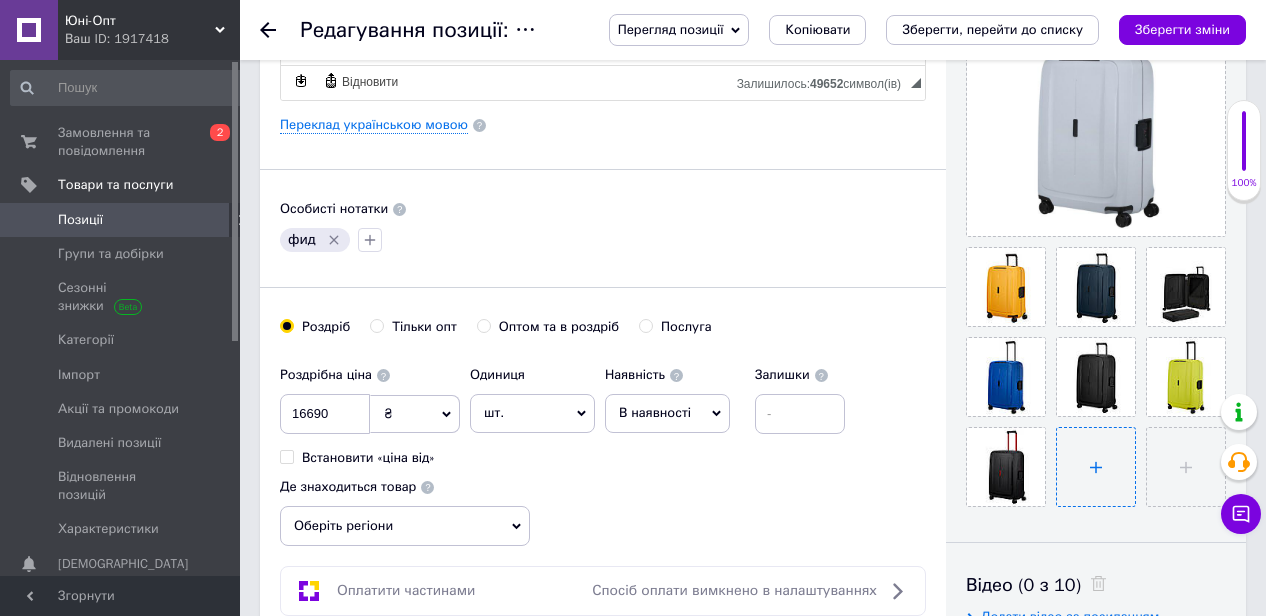 click at bounding box center (1096, 467) 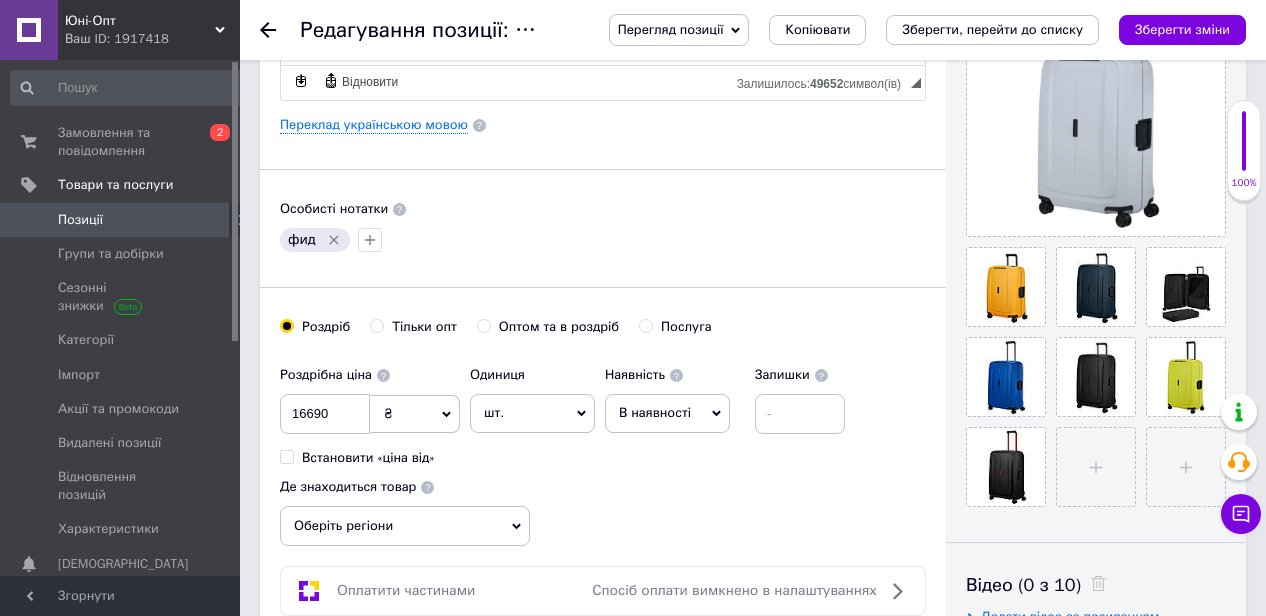 type on "C:\fakepath\km0_14002_3.jpeg" 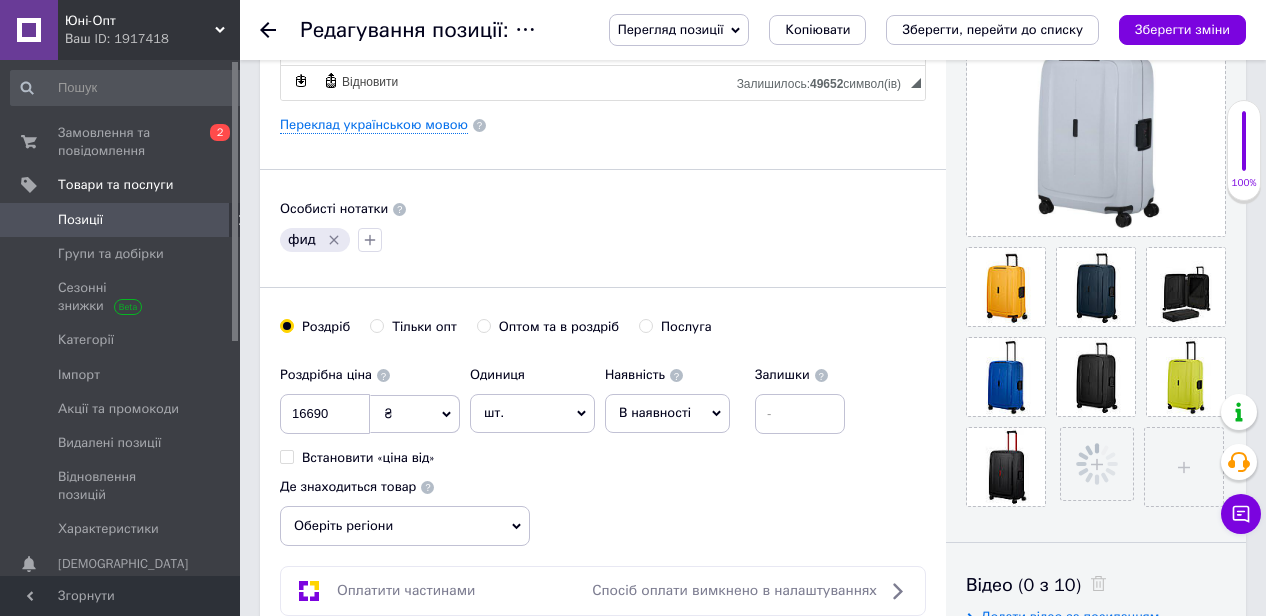 type 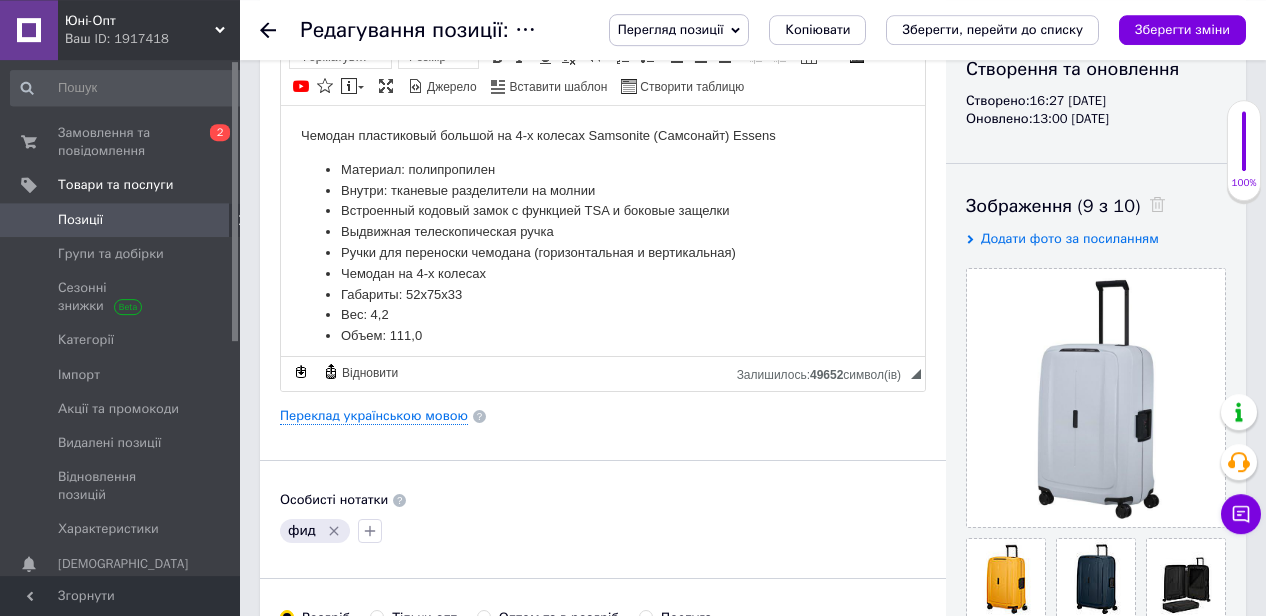 scroll, scrollTop: 208, scrollLeft: 0, axis: vertical 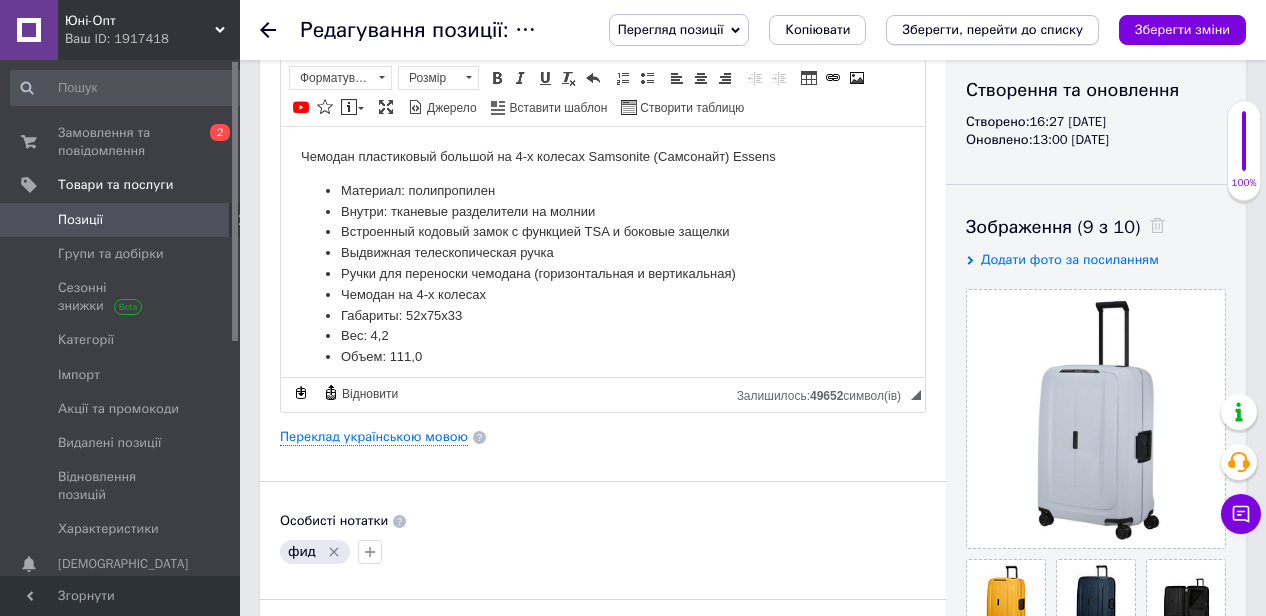 click on "Зберегти, перейти до списку" at bounding box center (992, 29) 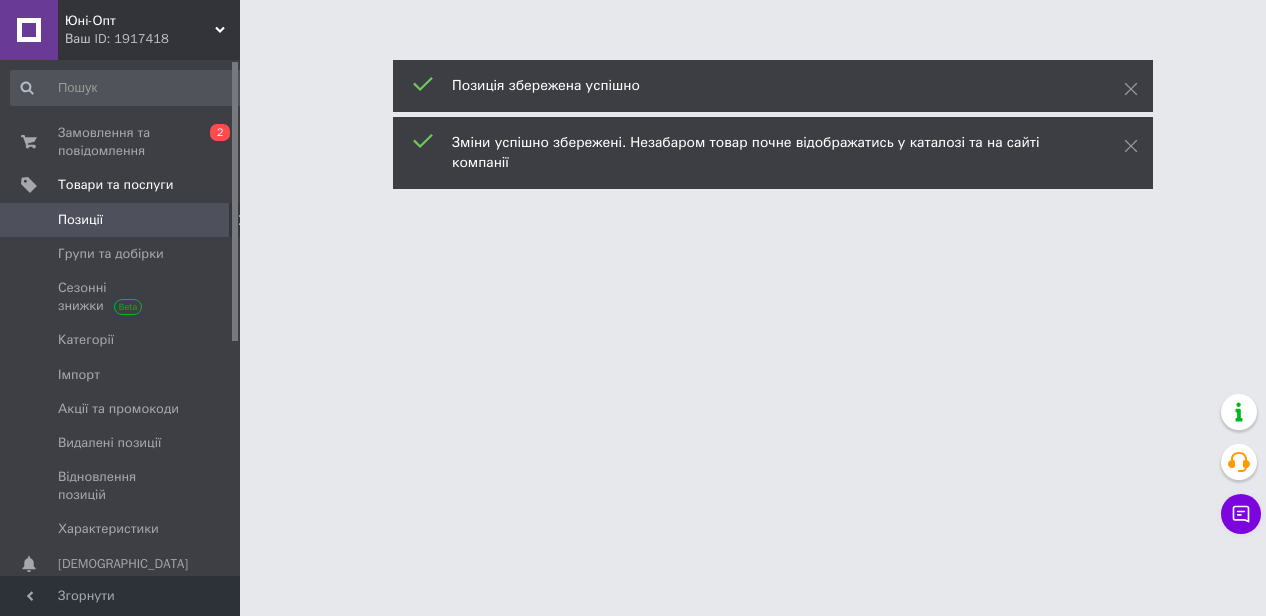 scroll, scrollTop: 0, scrollLeft: 0, axis: both 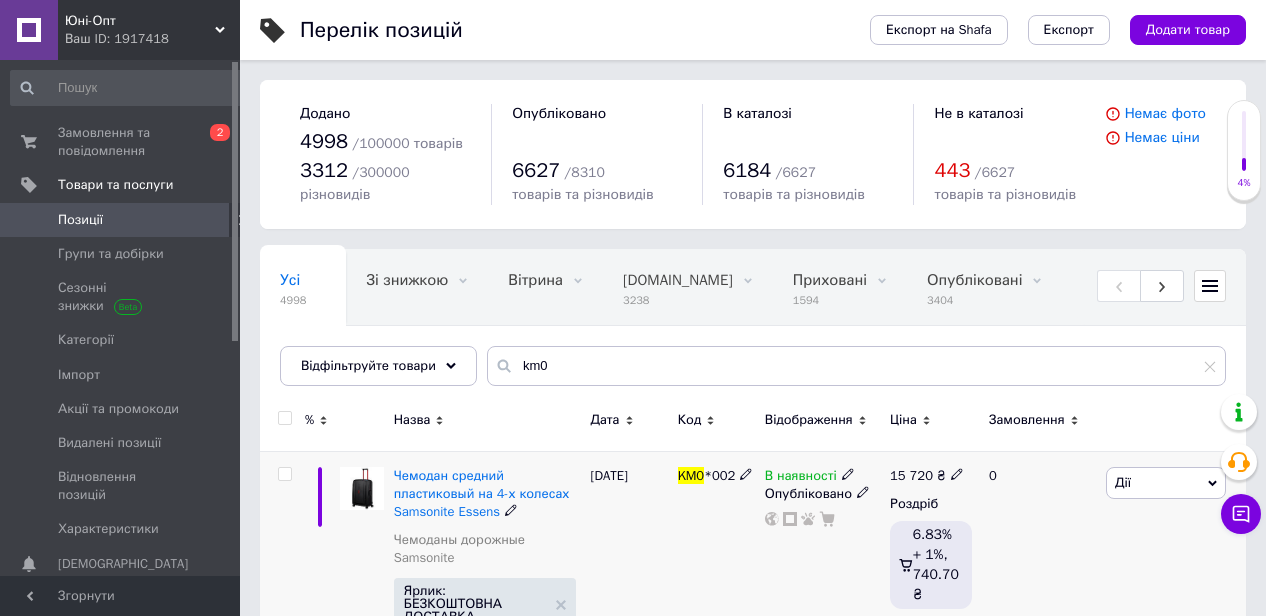 click at bounding box center (362, 489) 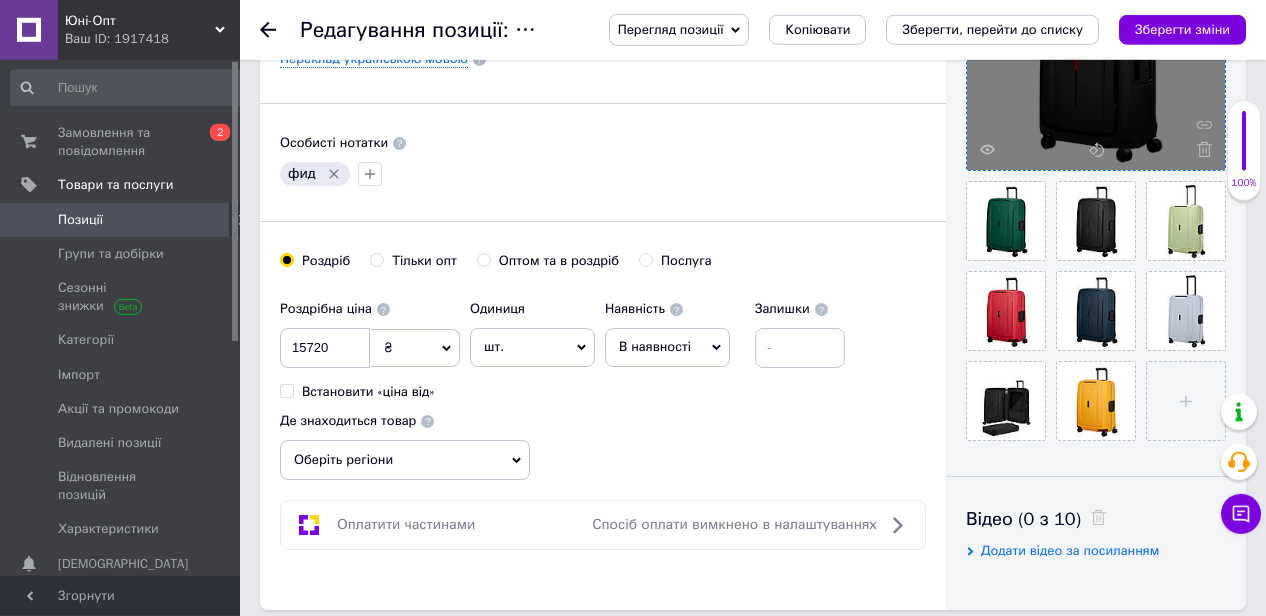 scroll, scrollTop: 624, scrollLeft: 0, axis: vertical 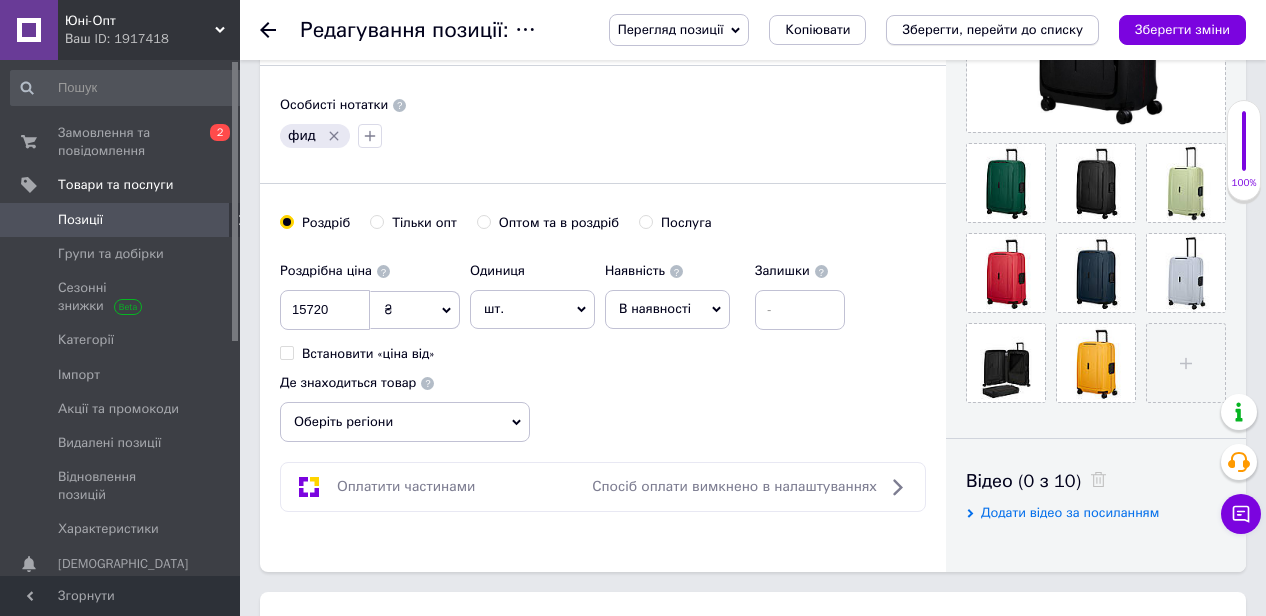 click on "Зберегти, перейти до списку" at bounding box center (992, 29) 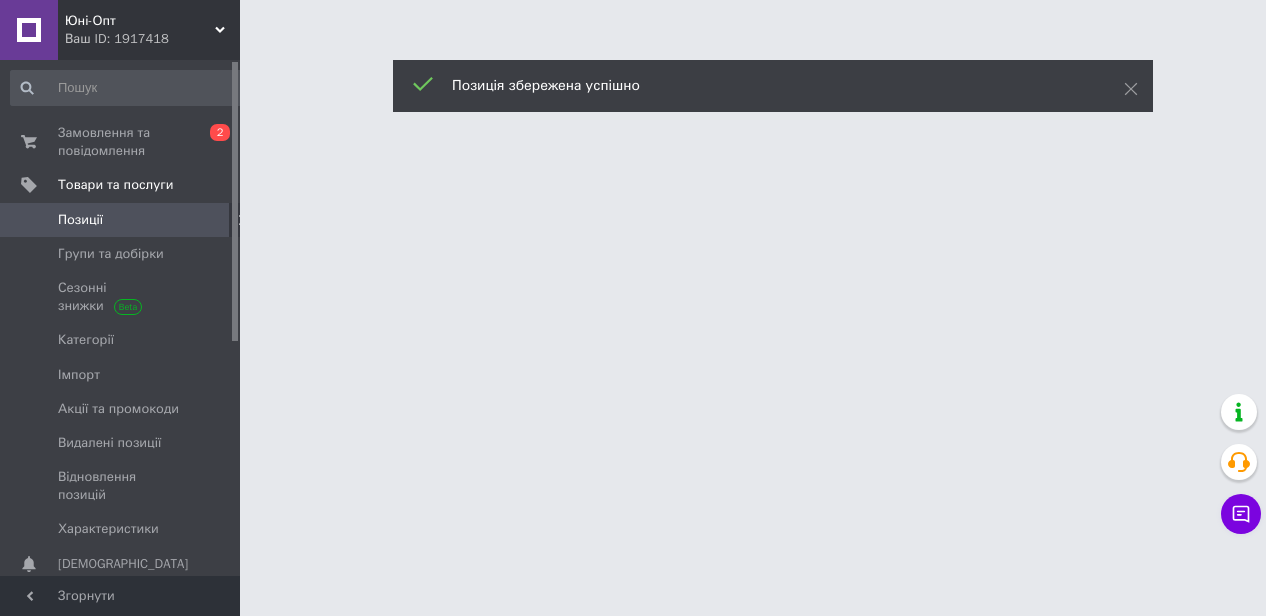 scroll, scrollTop: 0, scrollLeft: 0, axis: both 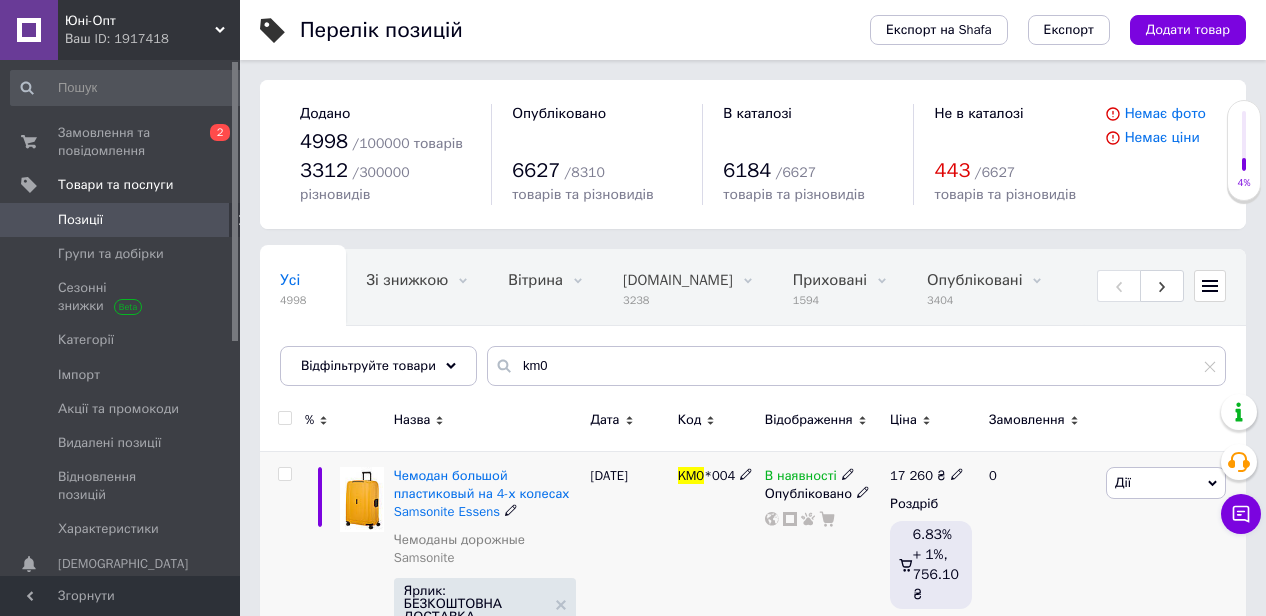 click at bounding box center (362, 500) 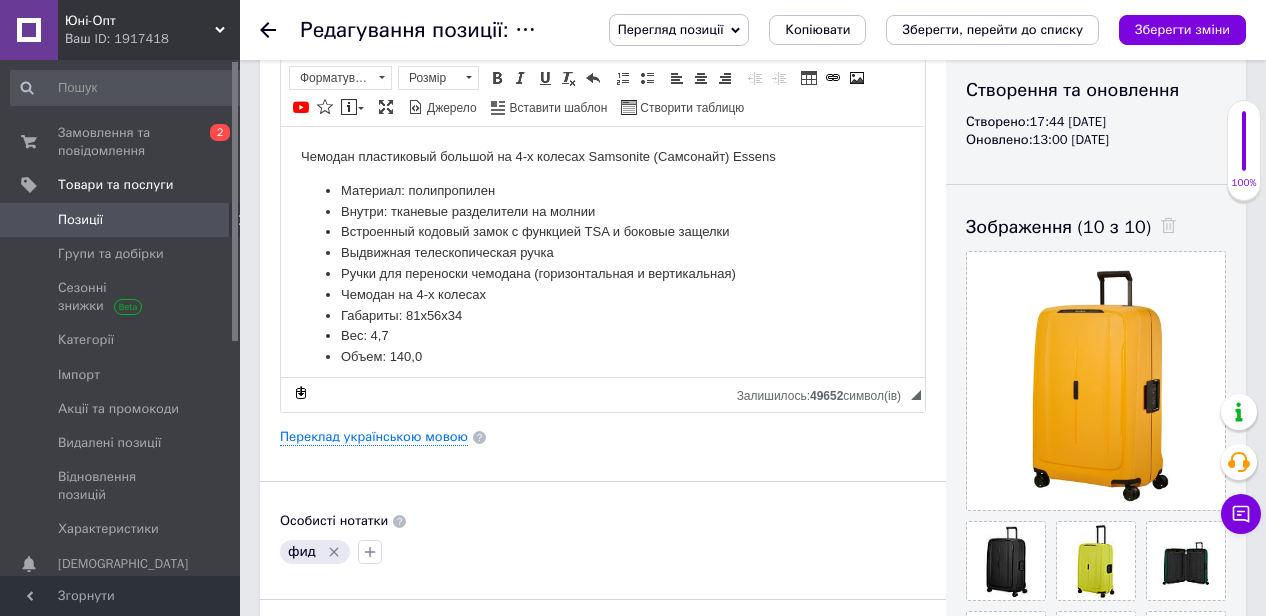 scroll, scrollTop: 312, scrollLeft: 0, axis: vertical 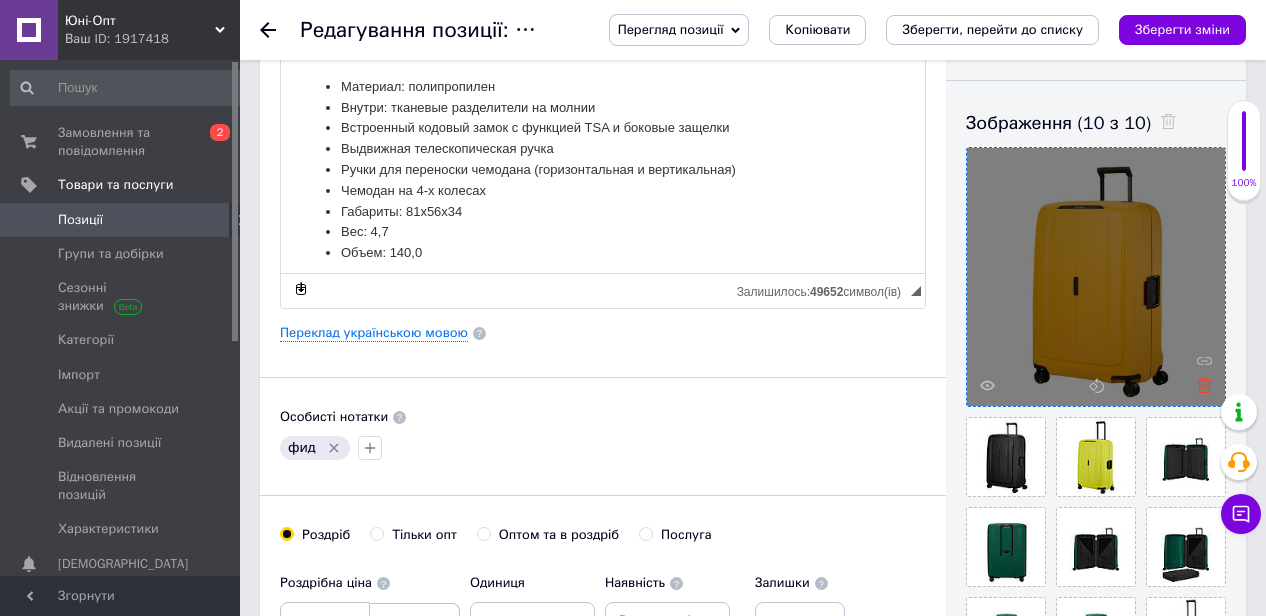 click 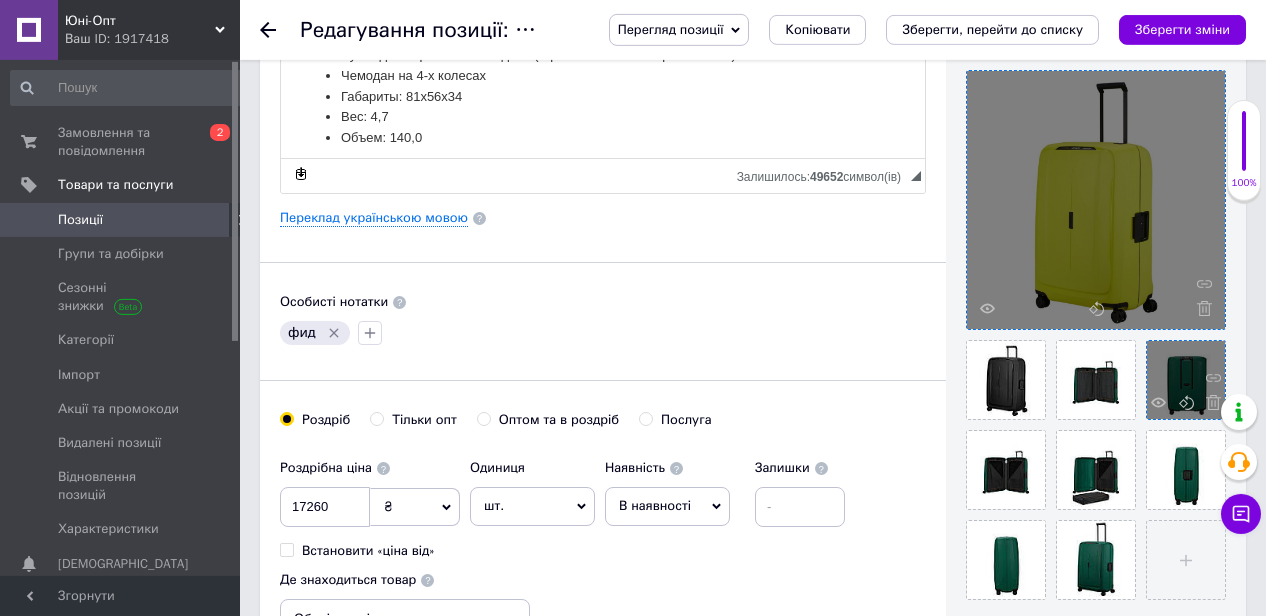 scroll, scrollTop: 624, scrollLeft: 0, axis: vertical 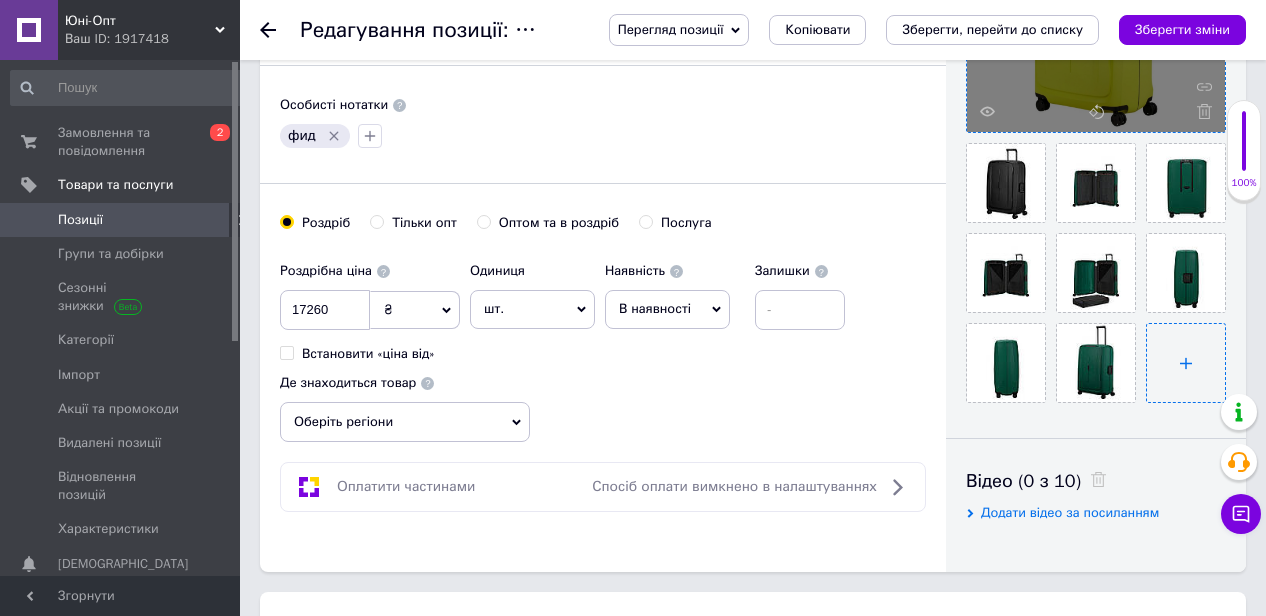 click at bounding box center [1186, 363] 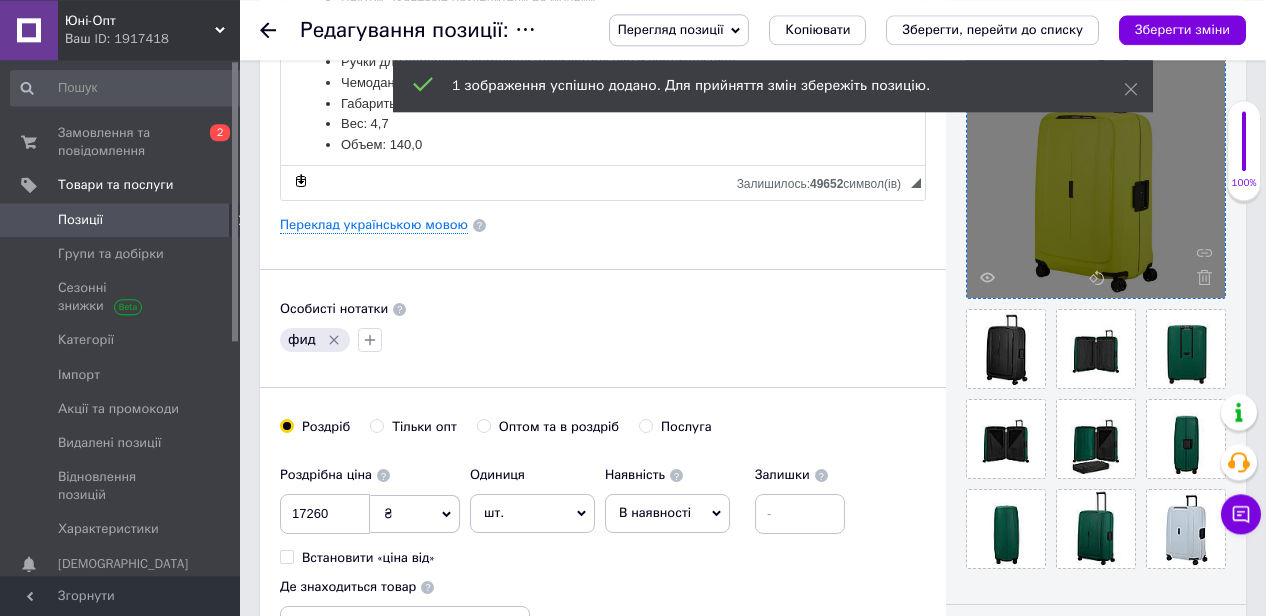 scroll, scrollTop: 416, scrollLeft: 0, axis: vertical 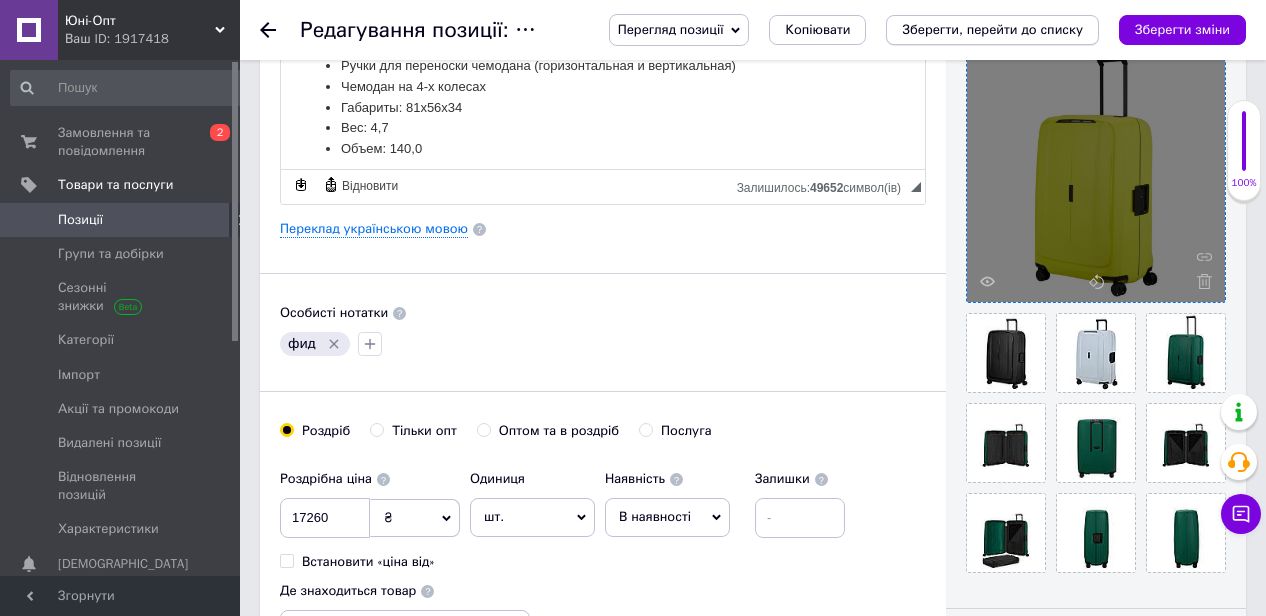 click on "Зберегти, перейти до списку" at bounding box center [992, 29] 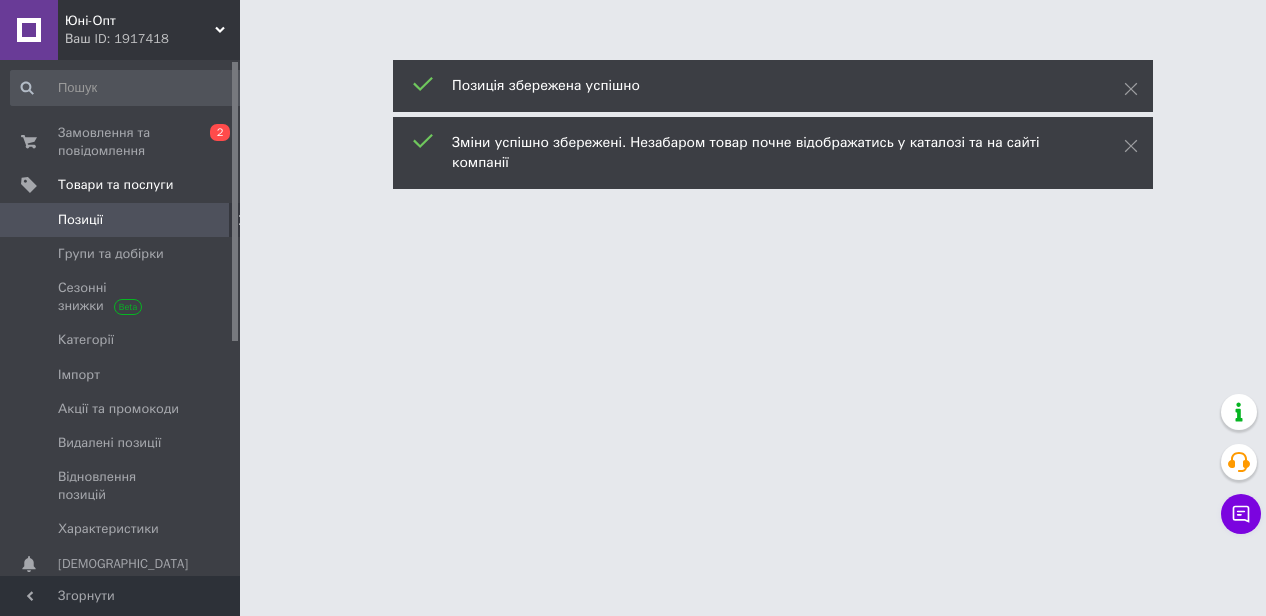 scroll, scrollTop: 0, scrollLeft: 0, axis: both 